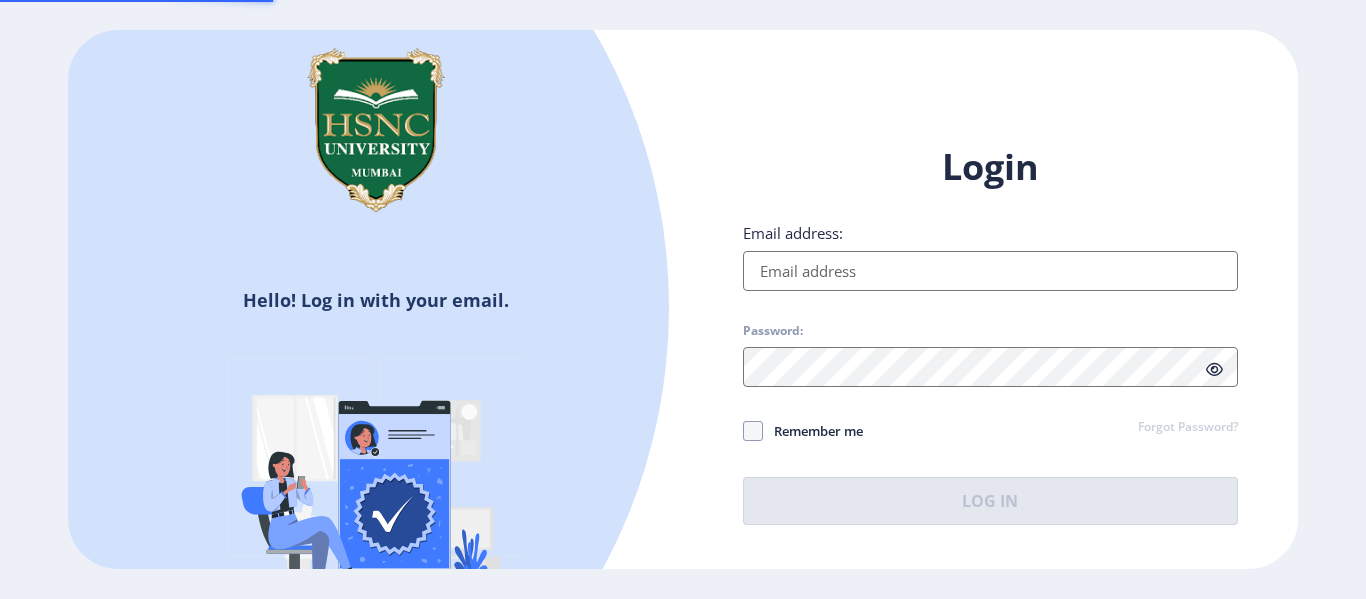 scroll, scrollTop: 0, scrollLeft: 0, axis: both 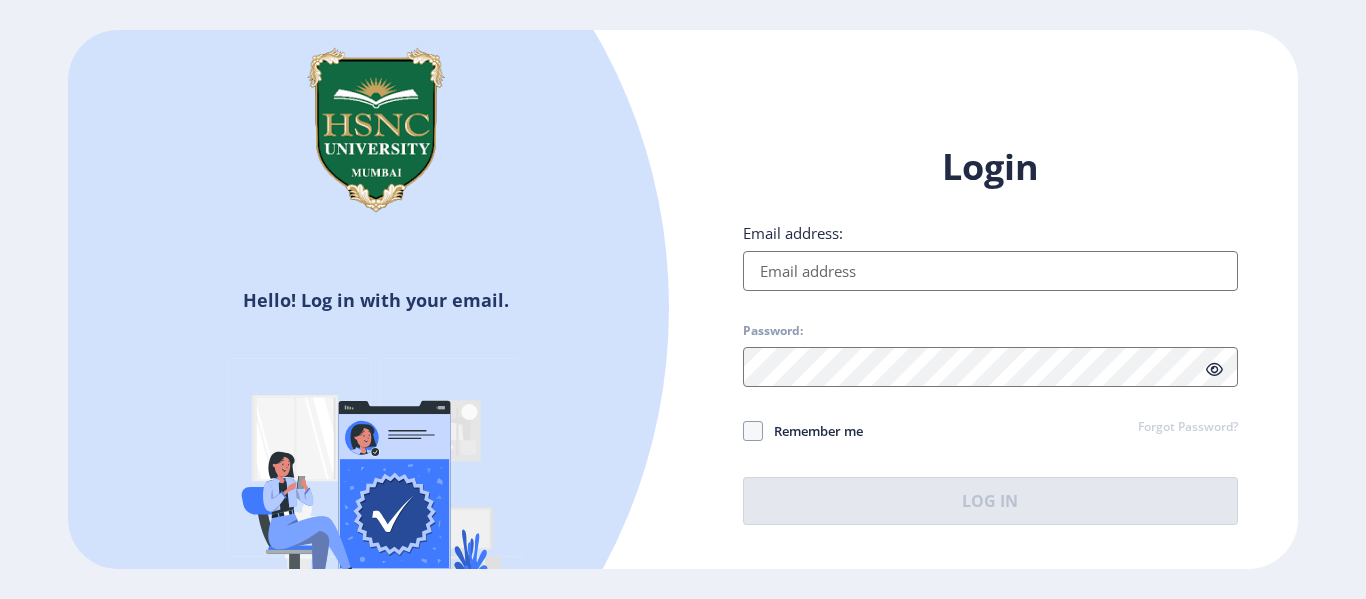 click on "Email address:" at bounding box center (990, 271) 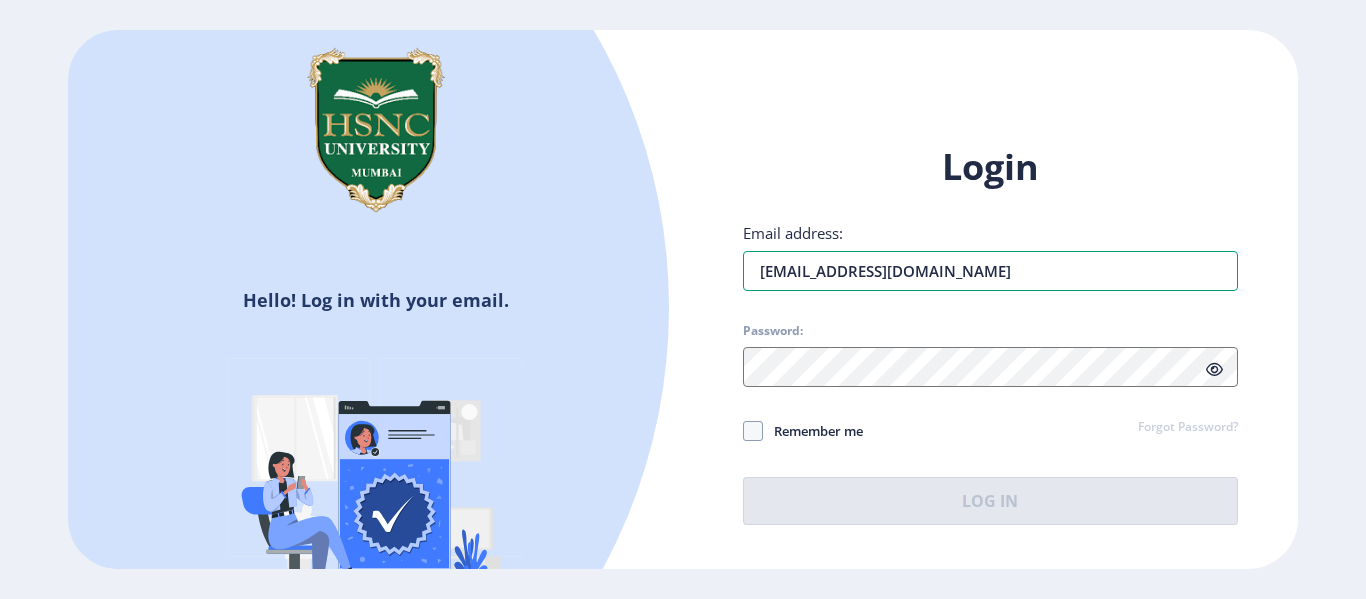type on "[EMAIL_ADDRESS][DOMAIN_NAME]" 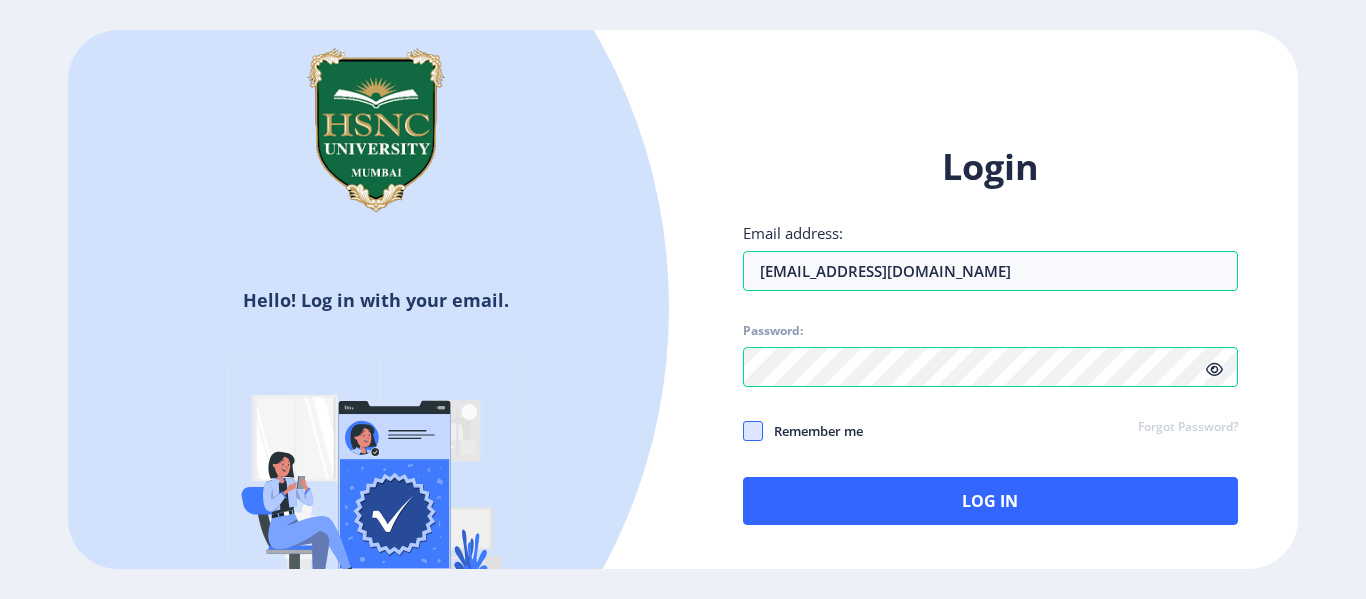 click 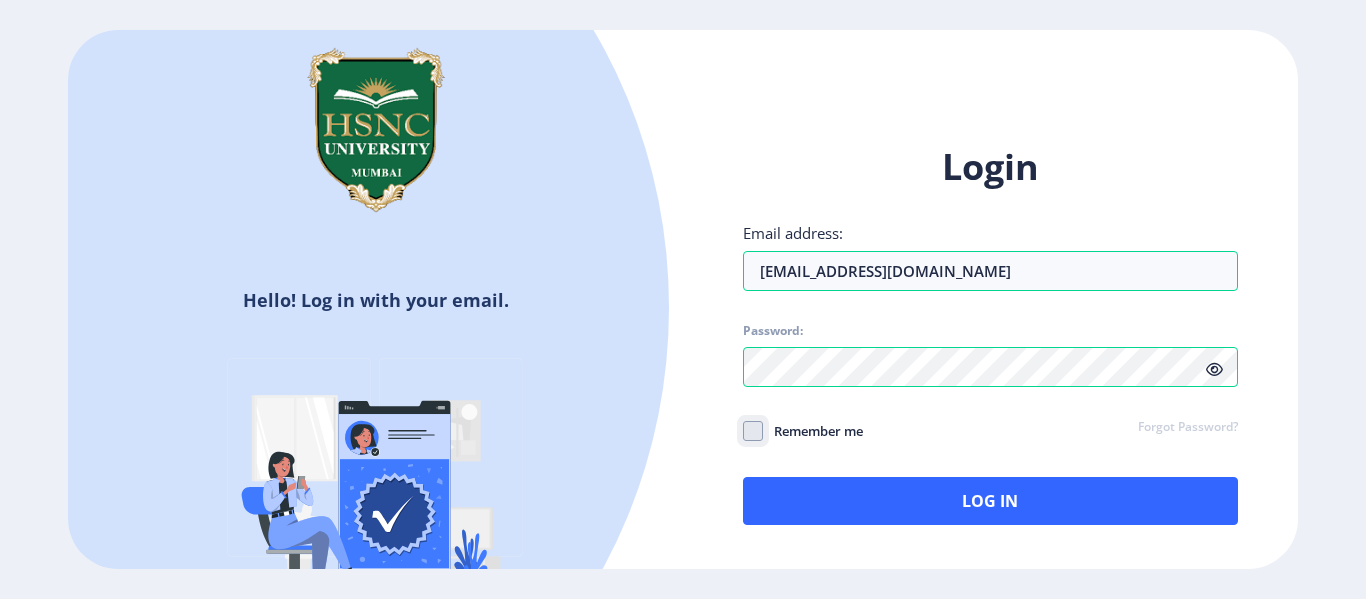 click on "Remember me" 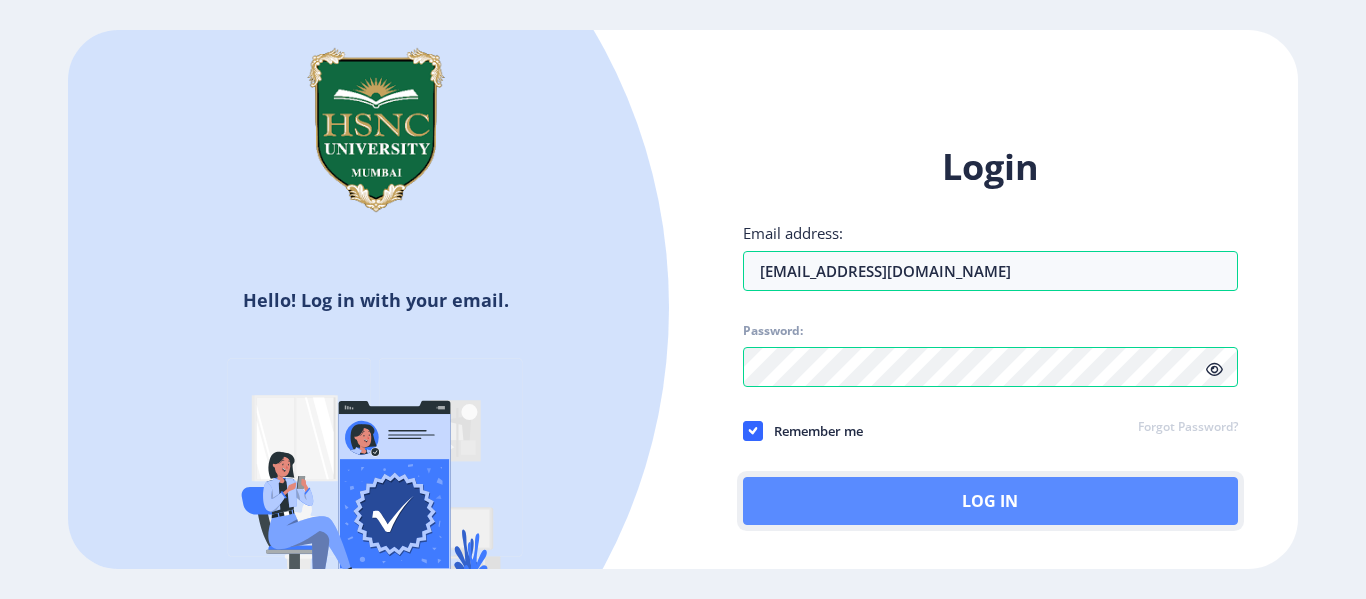 click on "Log In" 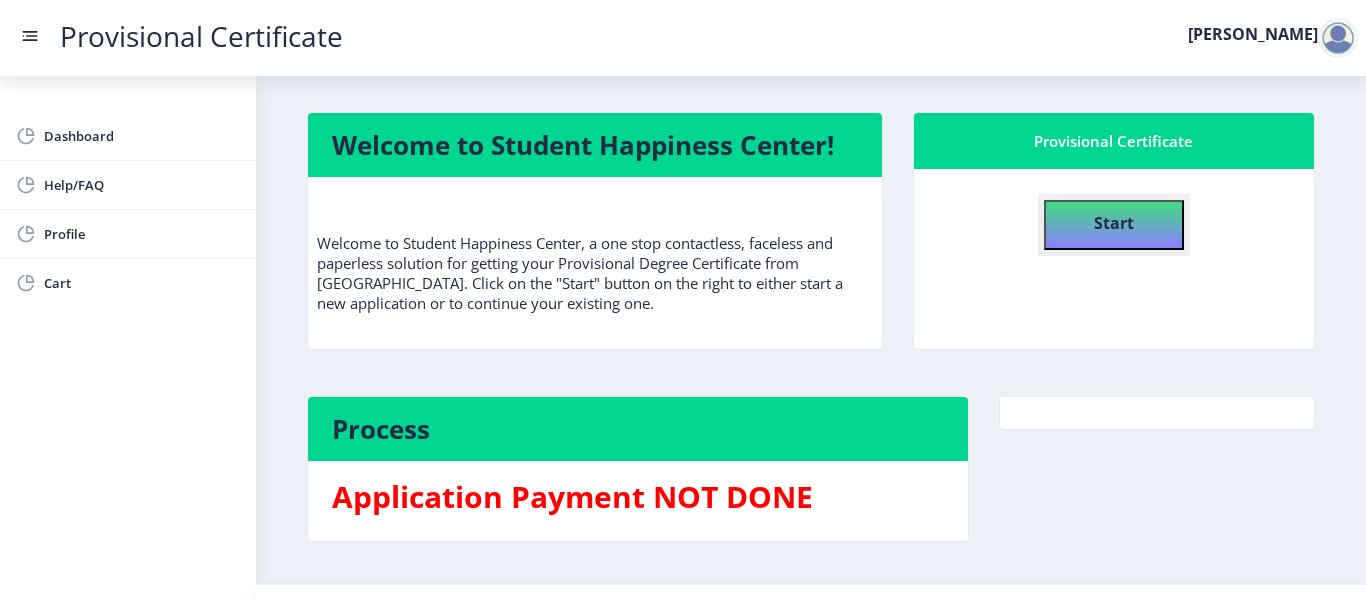 click on "Start" 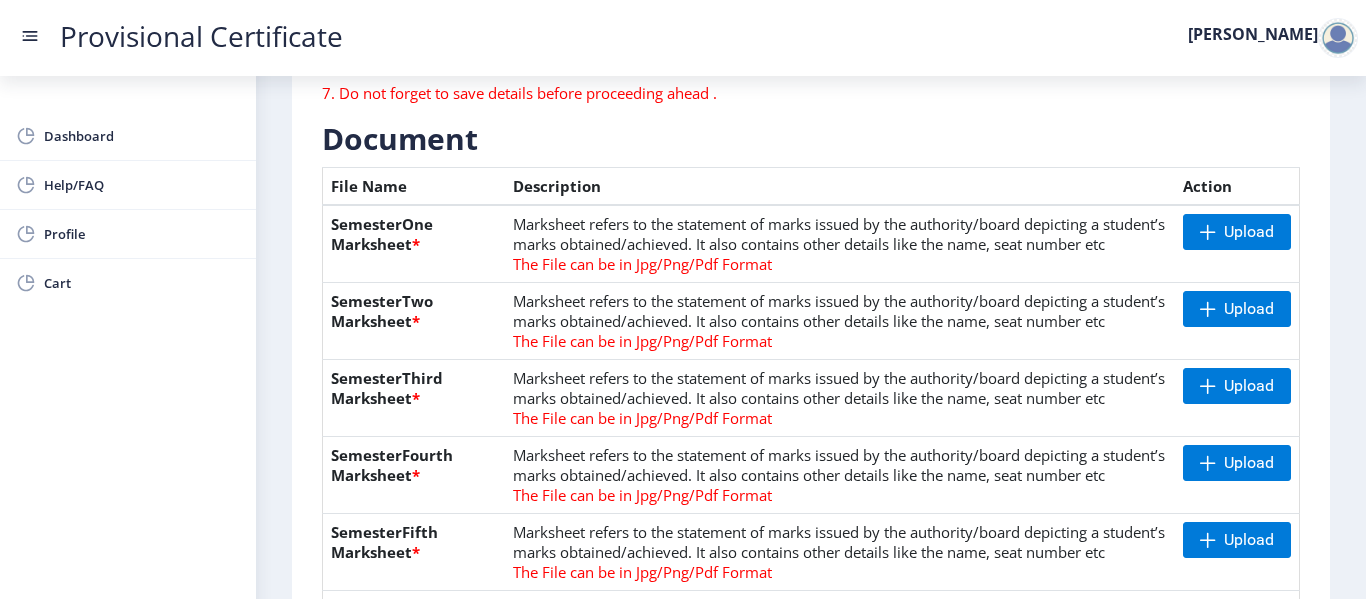 scroll, scrollTop: 420, scrollLeft: 0, axis: vertical 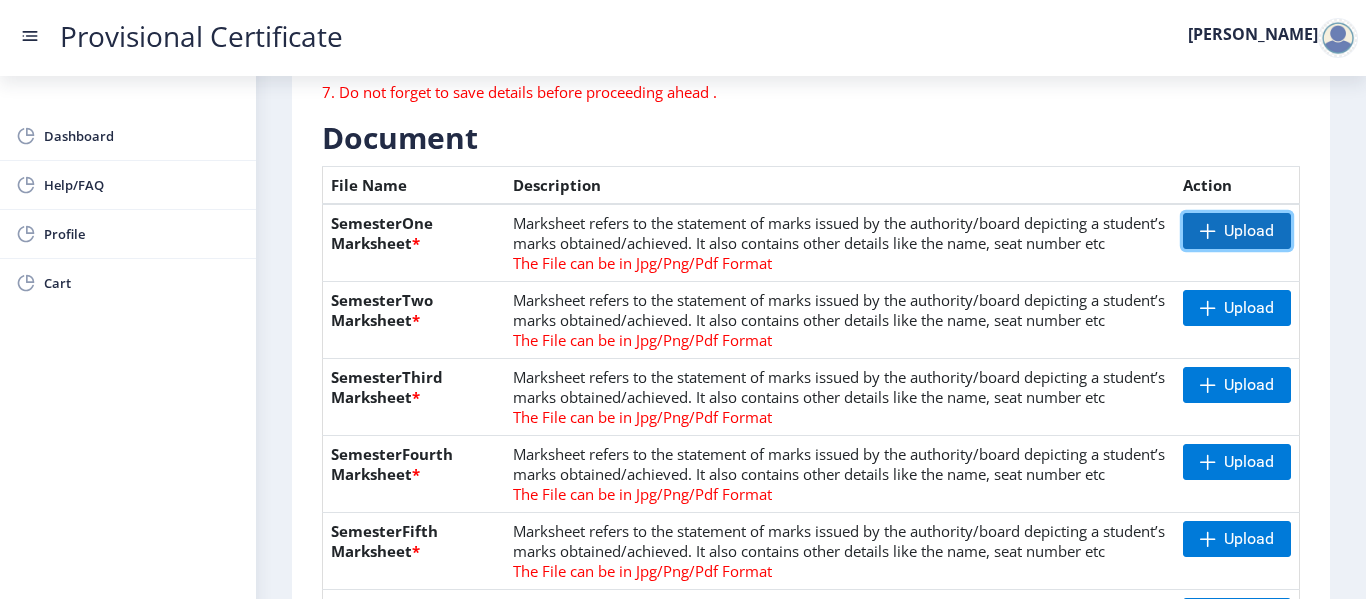 click on "Upload" 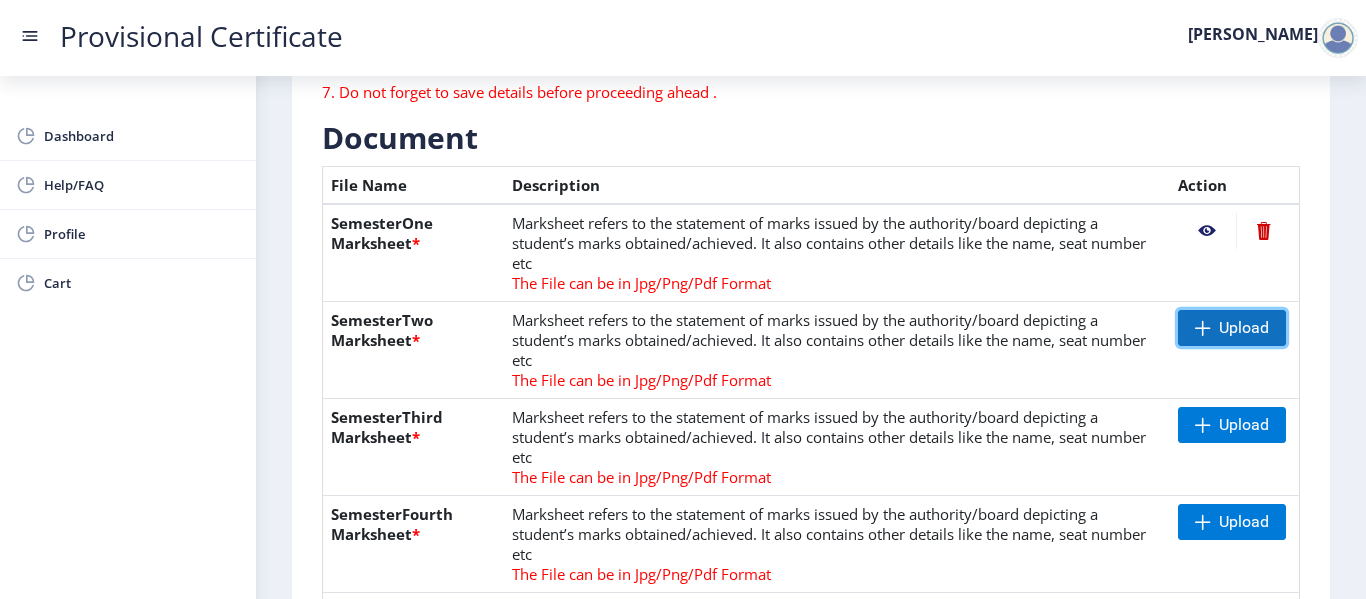 click 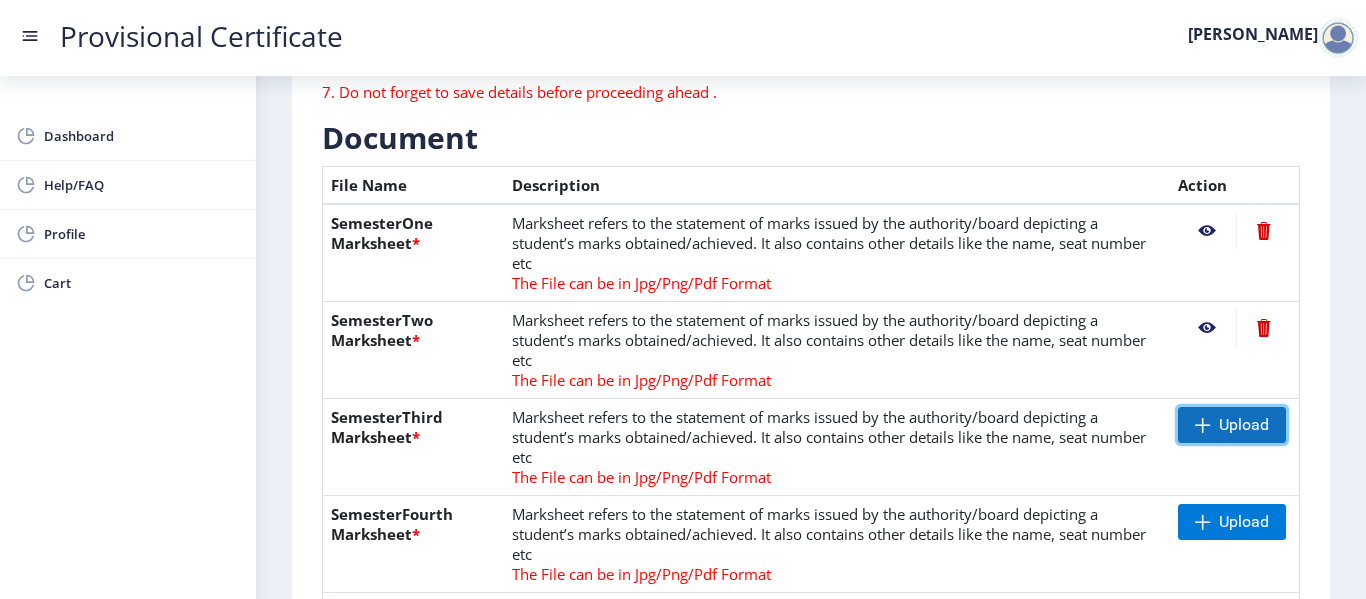 click on "Upload" 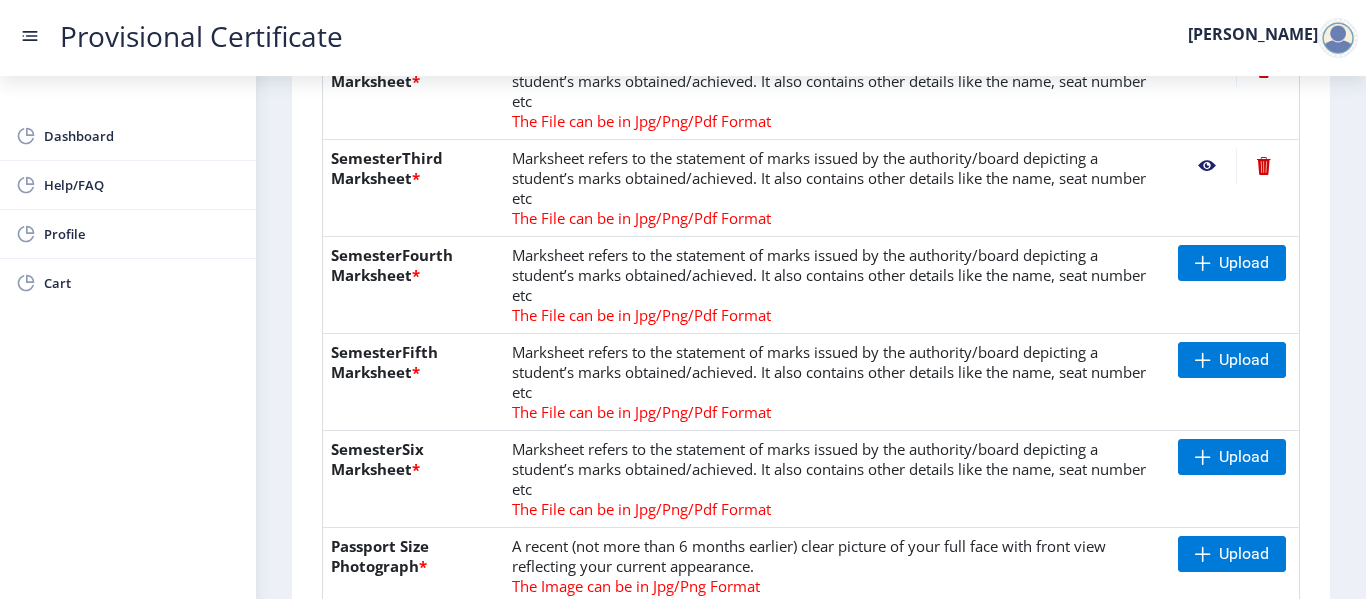 scroll, scrollTop: 681, scrollLeft: 0, axis: vertical 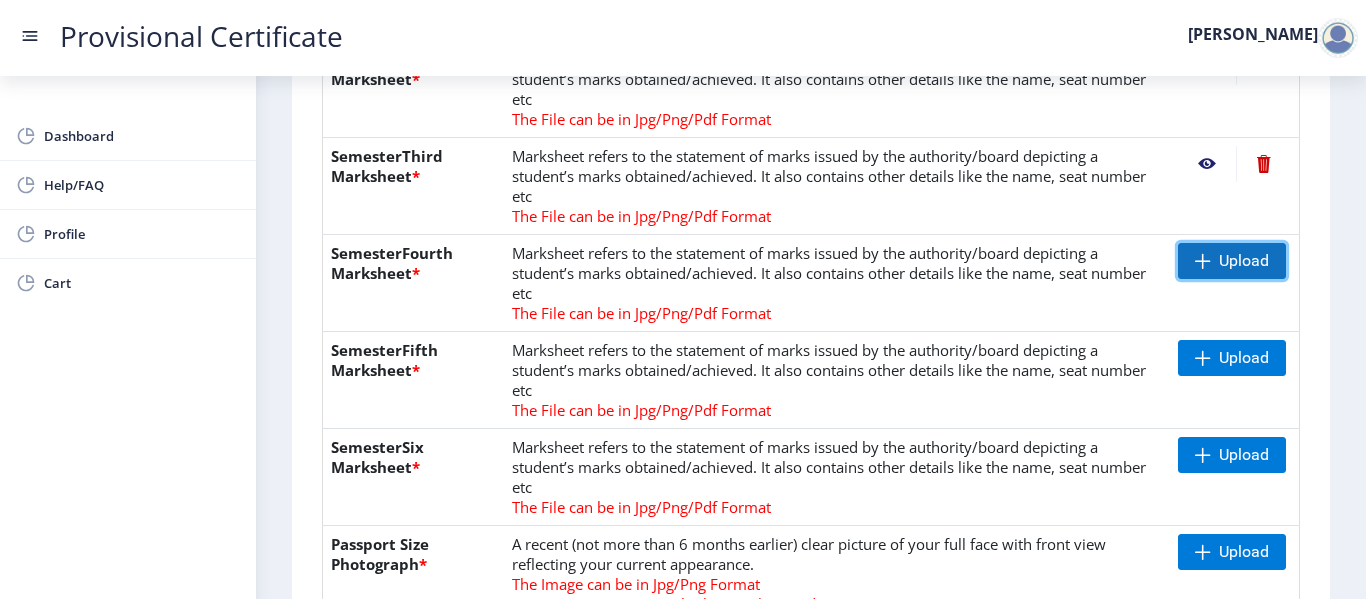click on "Upload" 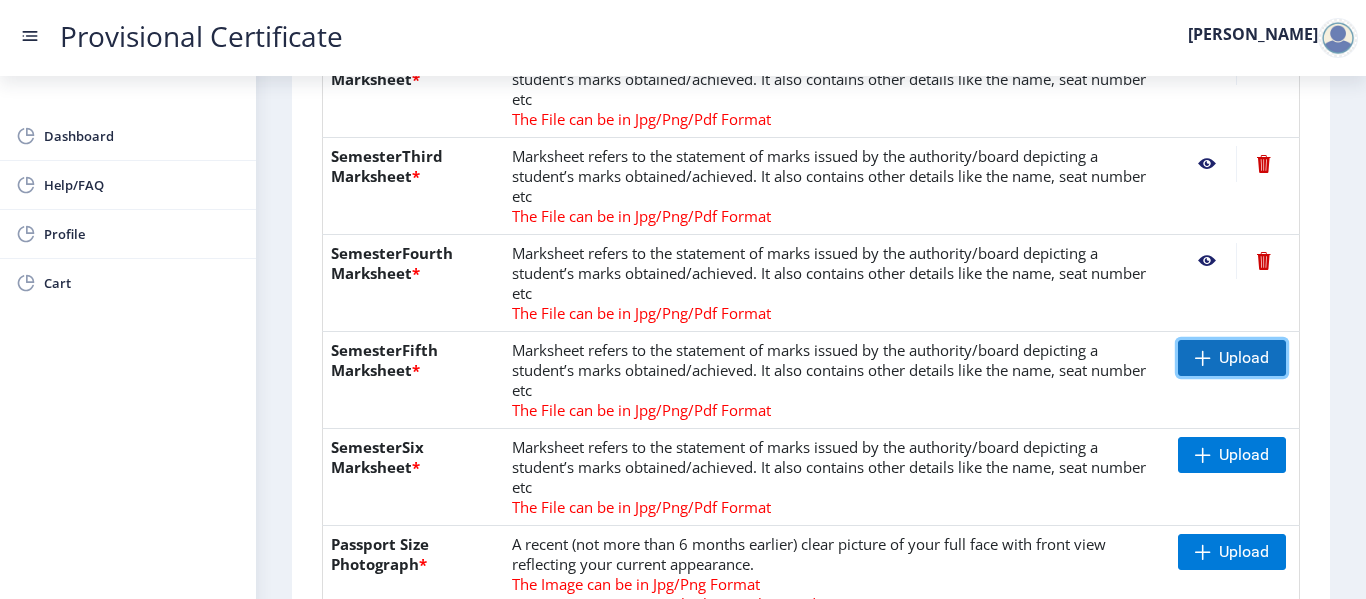 click 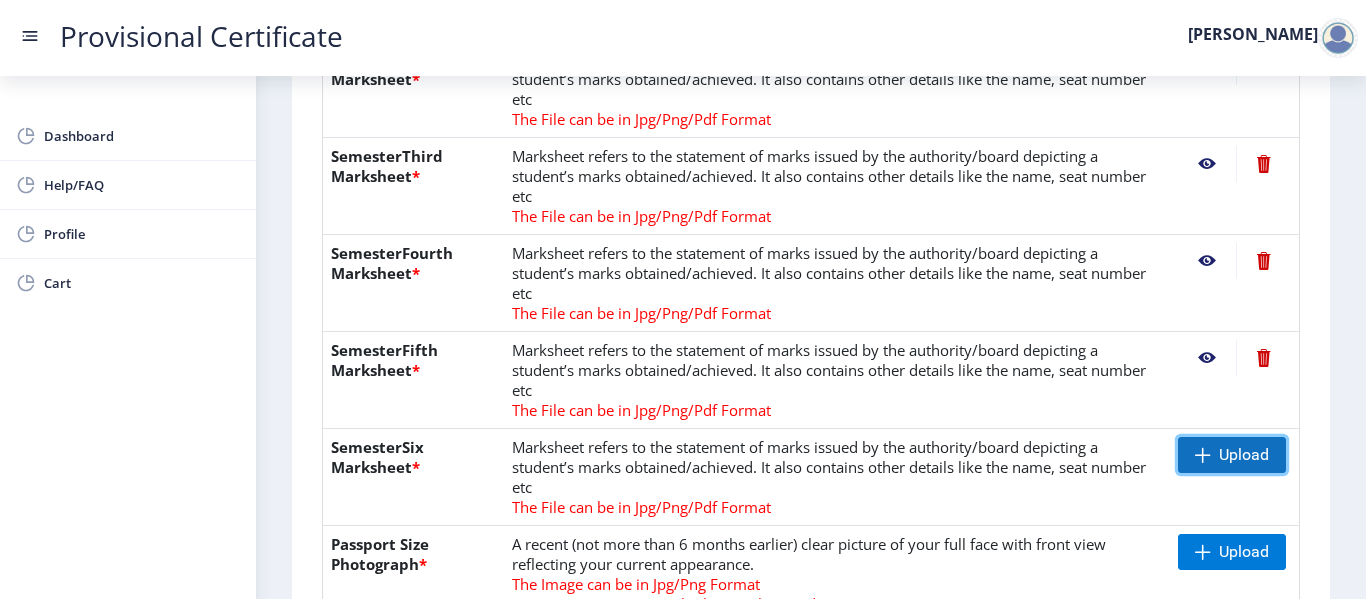 click 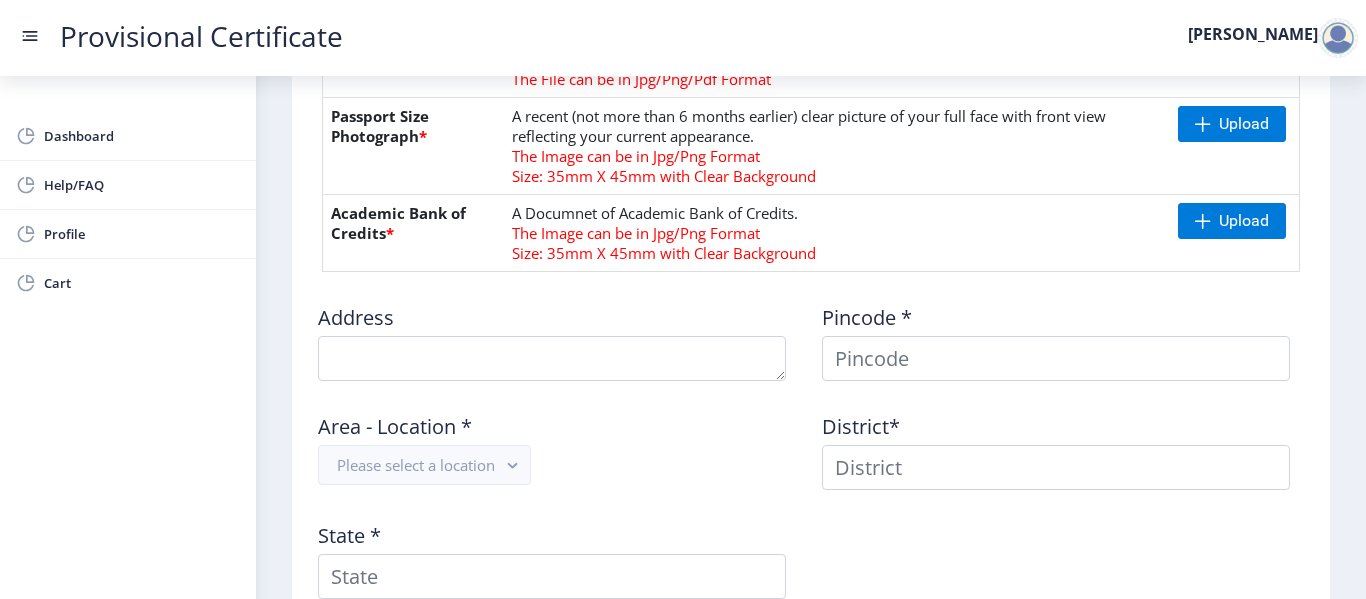 scroll, scrollTop: 1112, scrollLeft: 0, axis: vertical 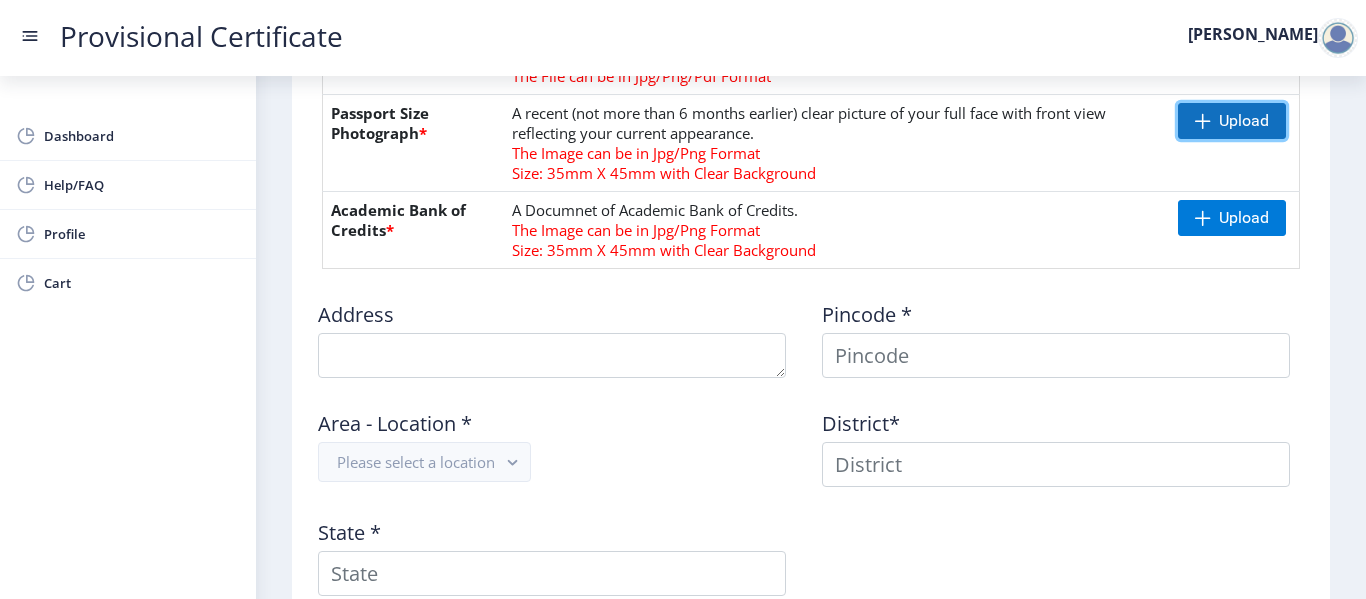 click on "Upload" 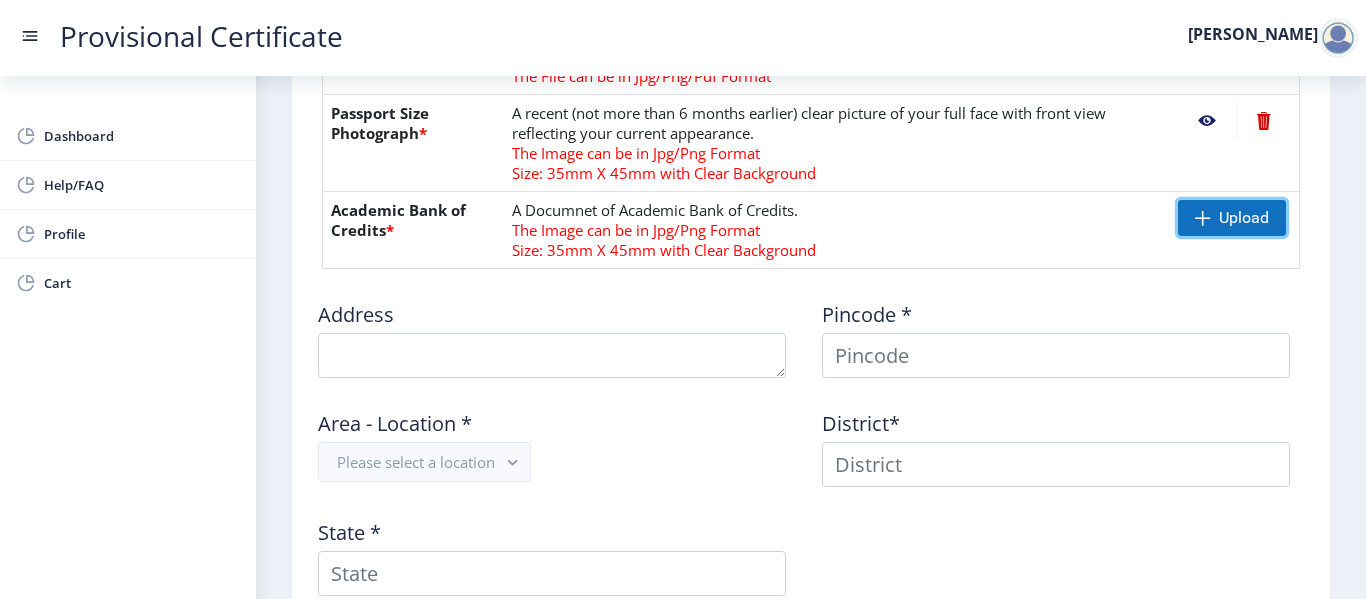 click 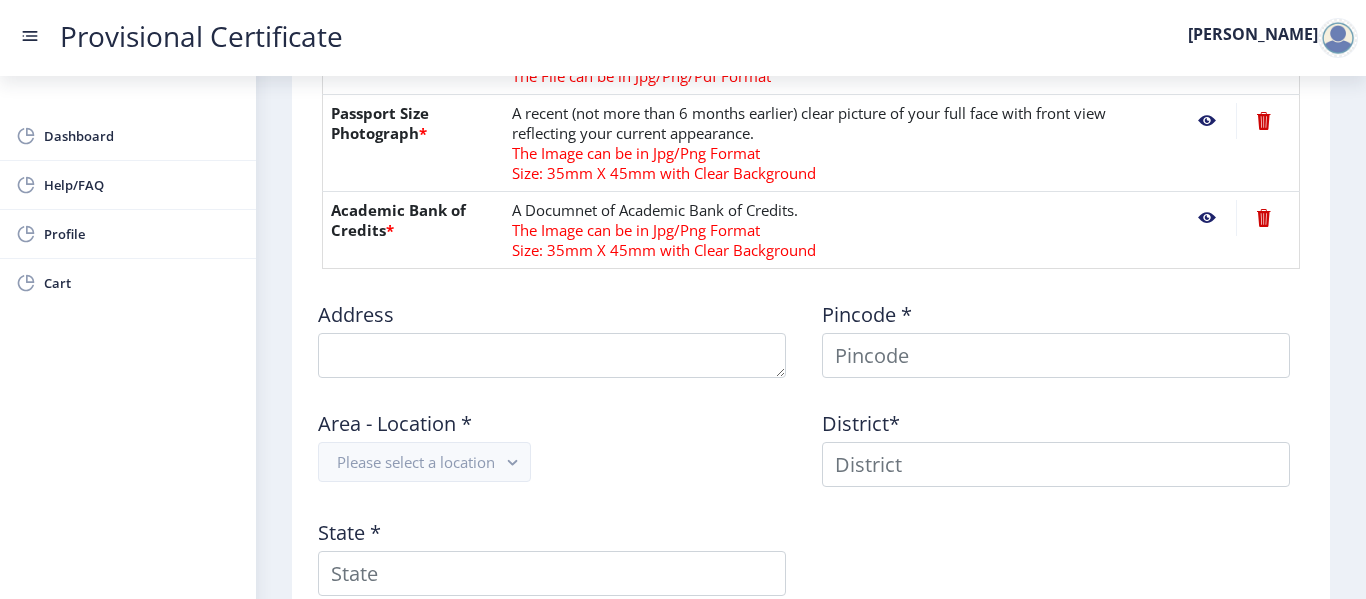 click 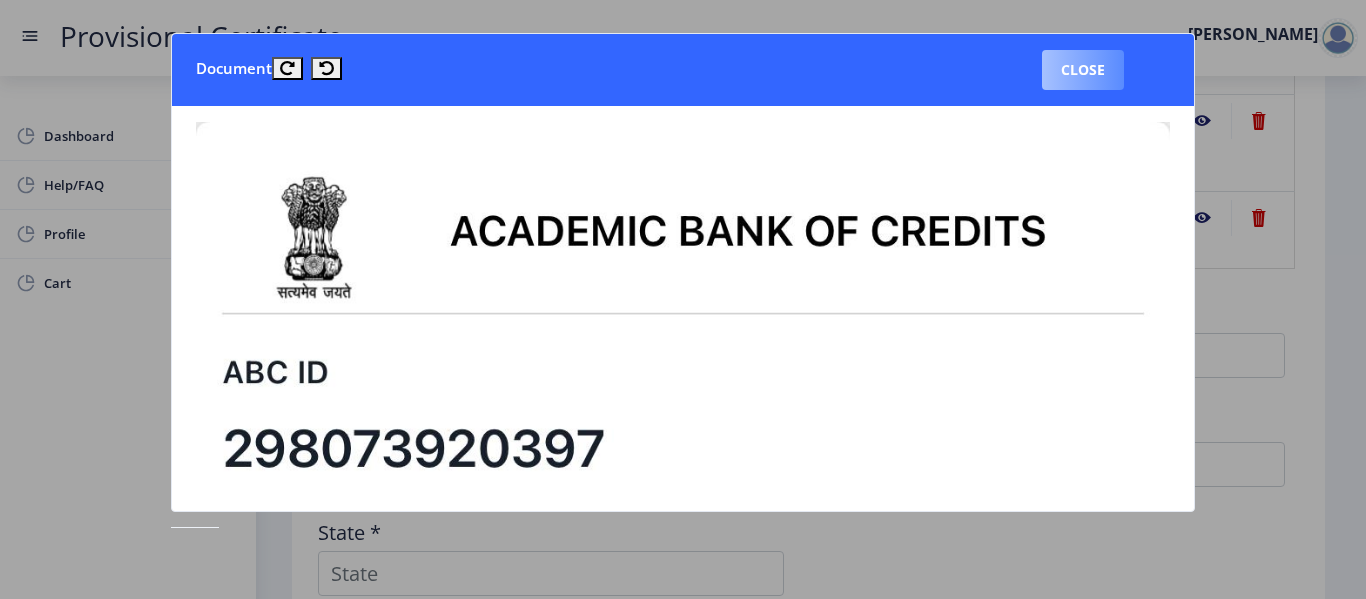 click on "Close" at bounding box center (1083, 70) 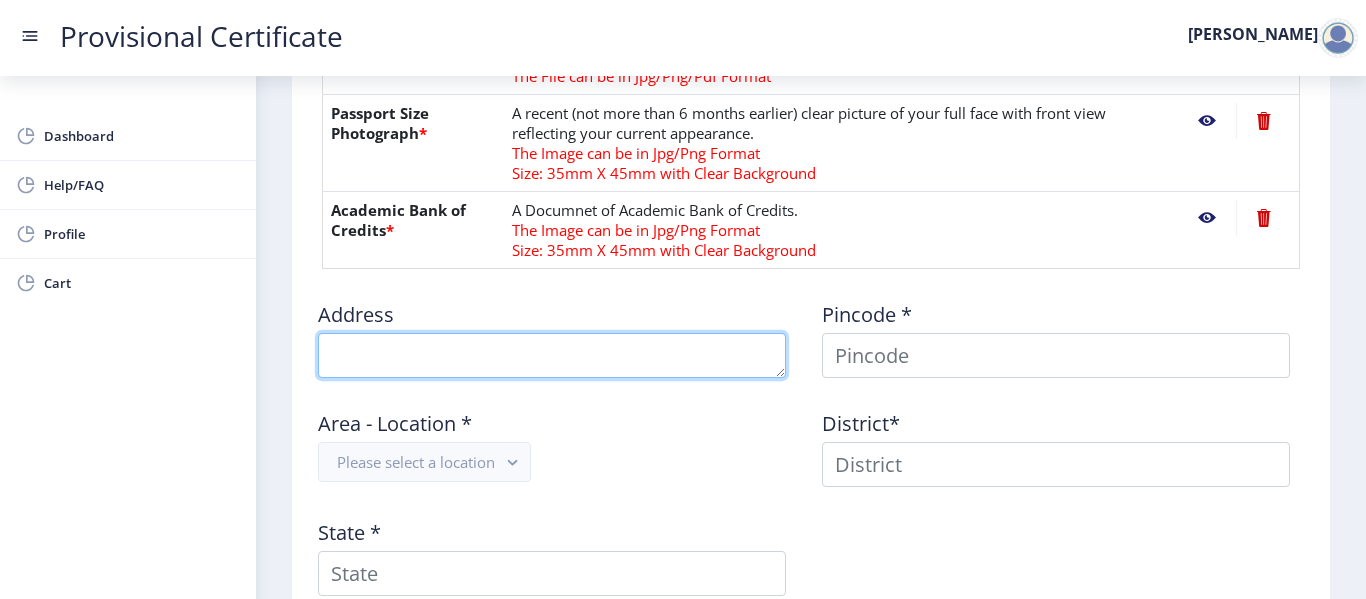 click at bounding box center (552, 355) 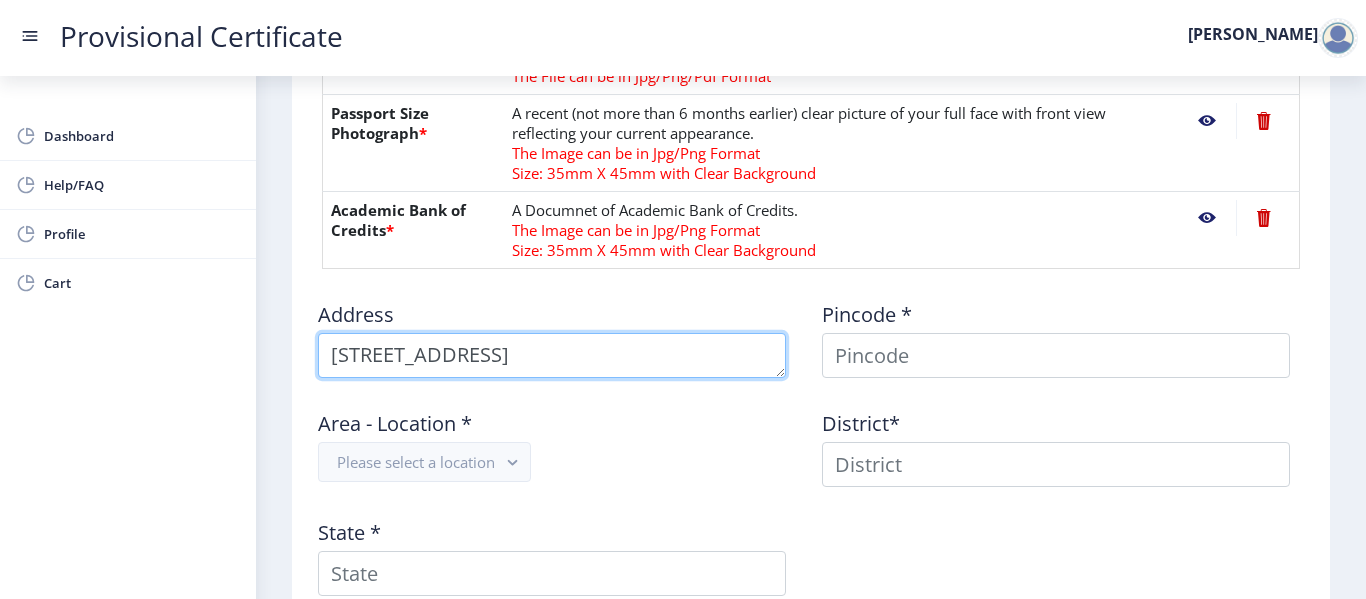 scroll, scrollTop: 21, scrollLeft: 0, axis: vertical 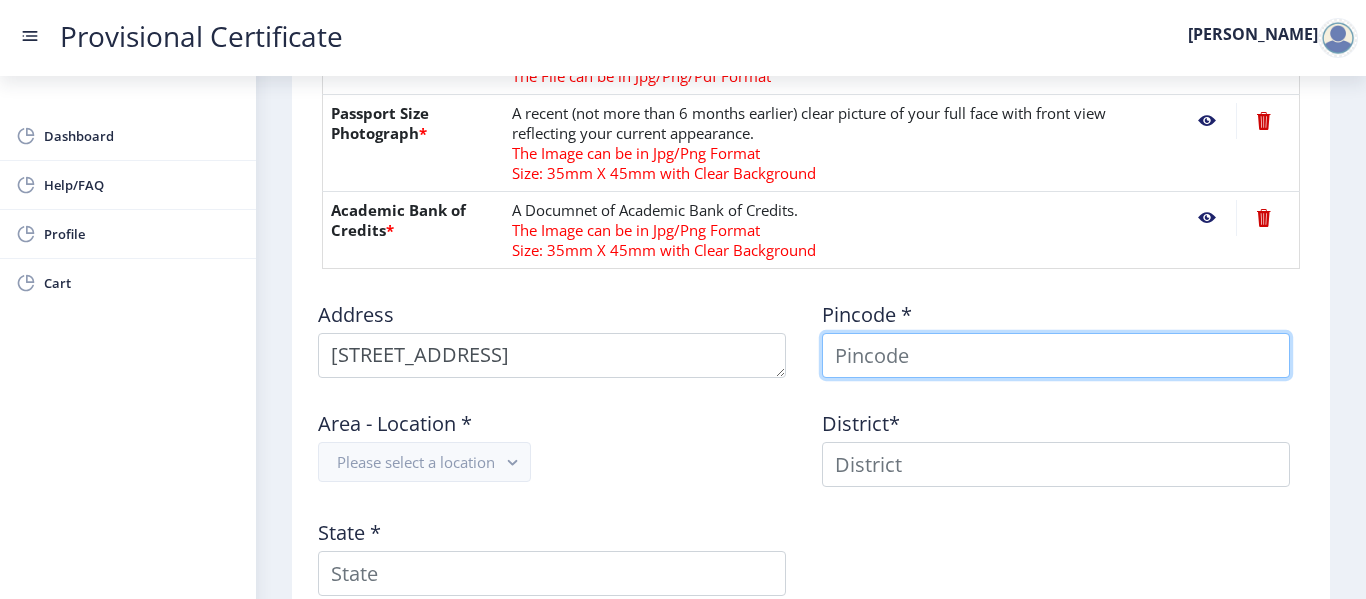click at bounding box center [1056, 355] 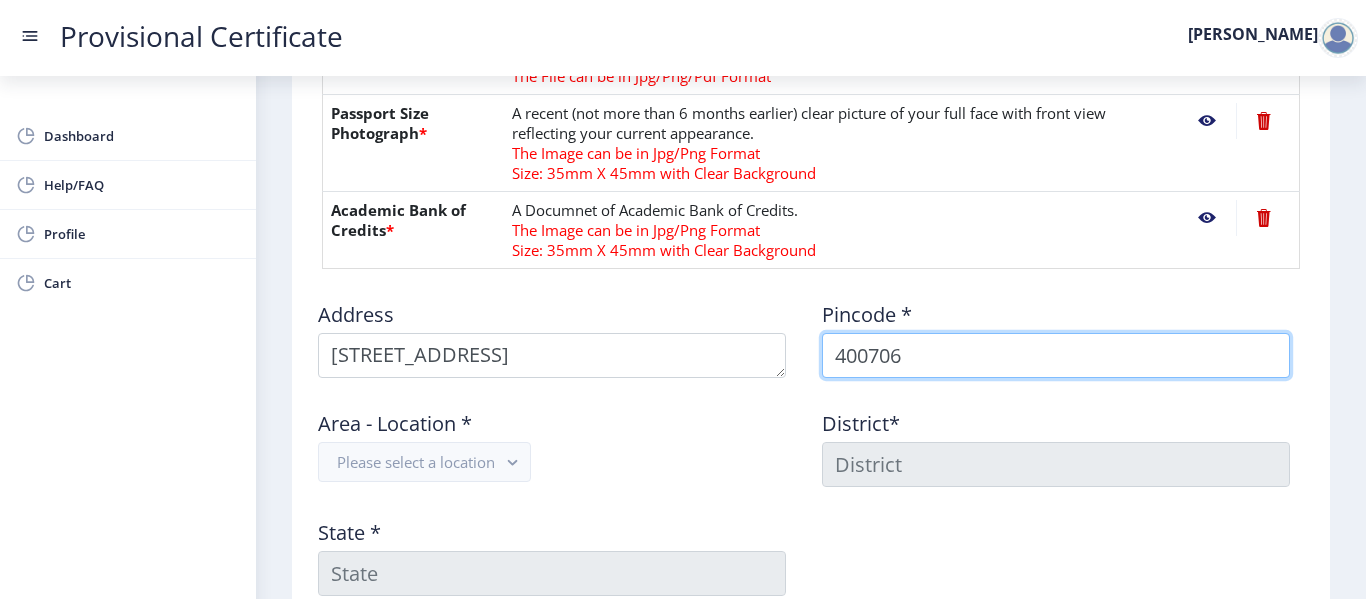 type on "400706" 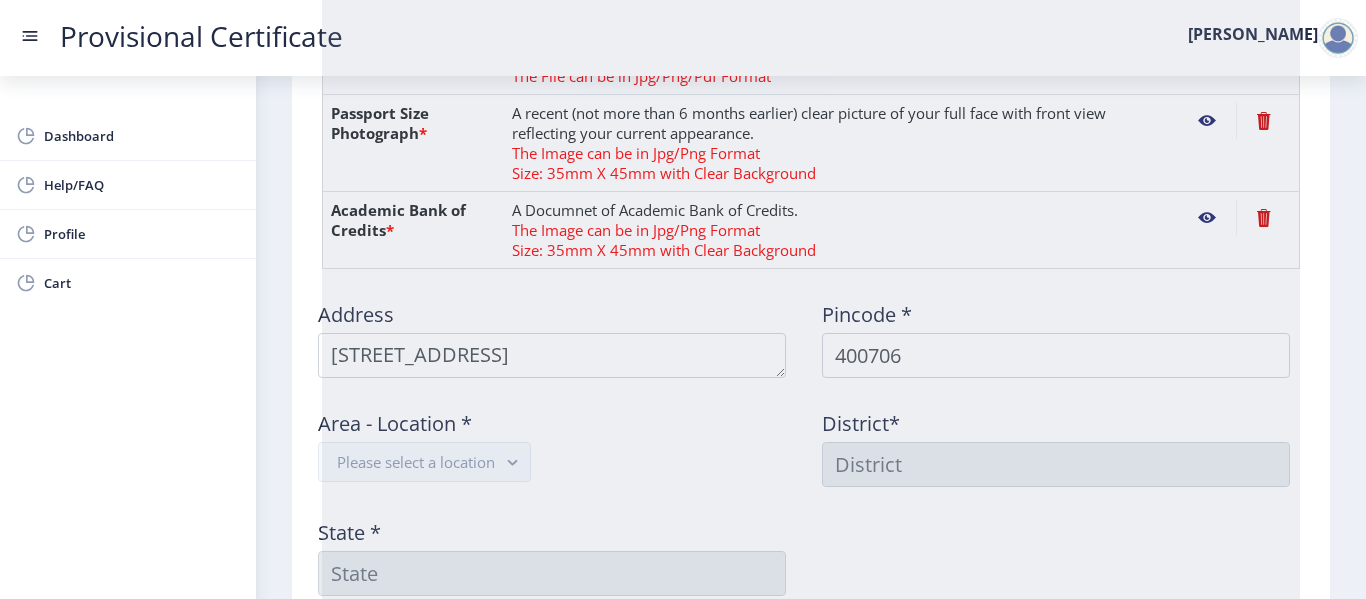 click 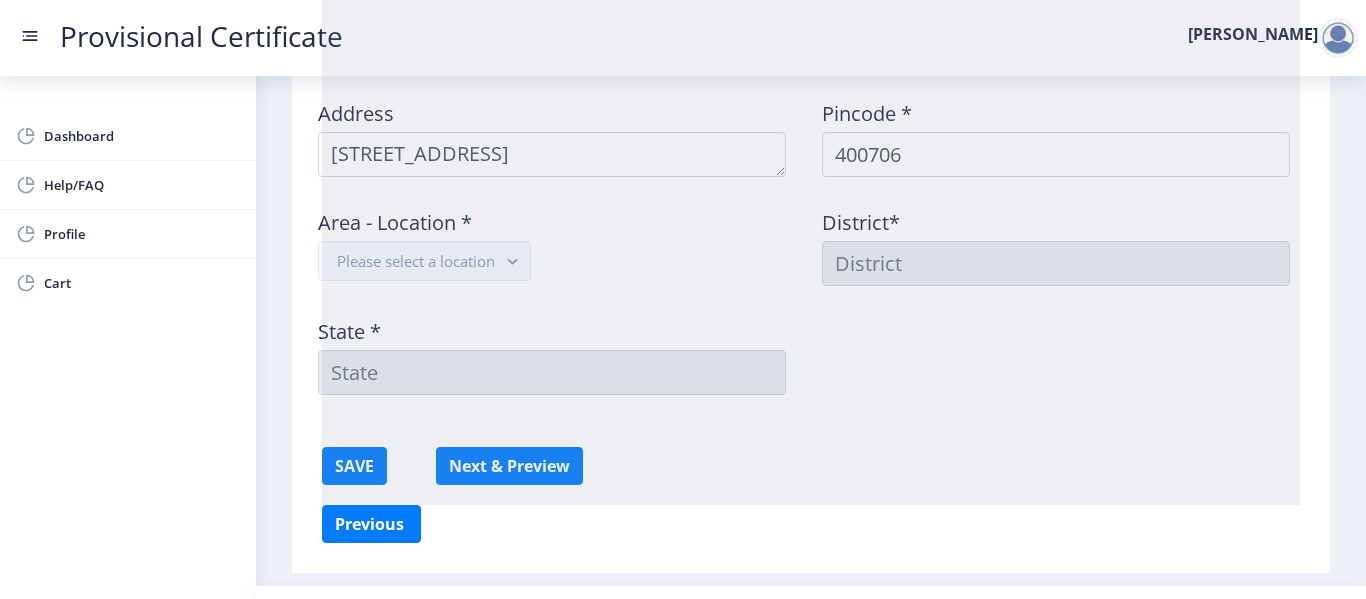 scroll, scrollTop: 1318, scrollLeft: 0, axis: vertical 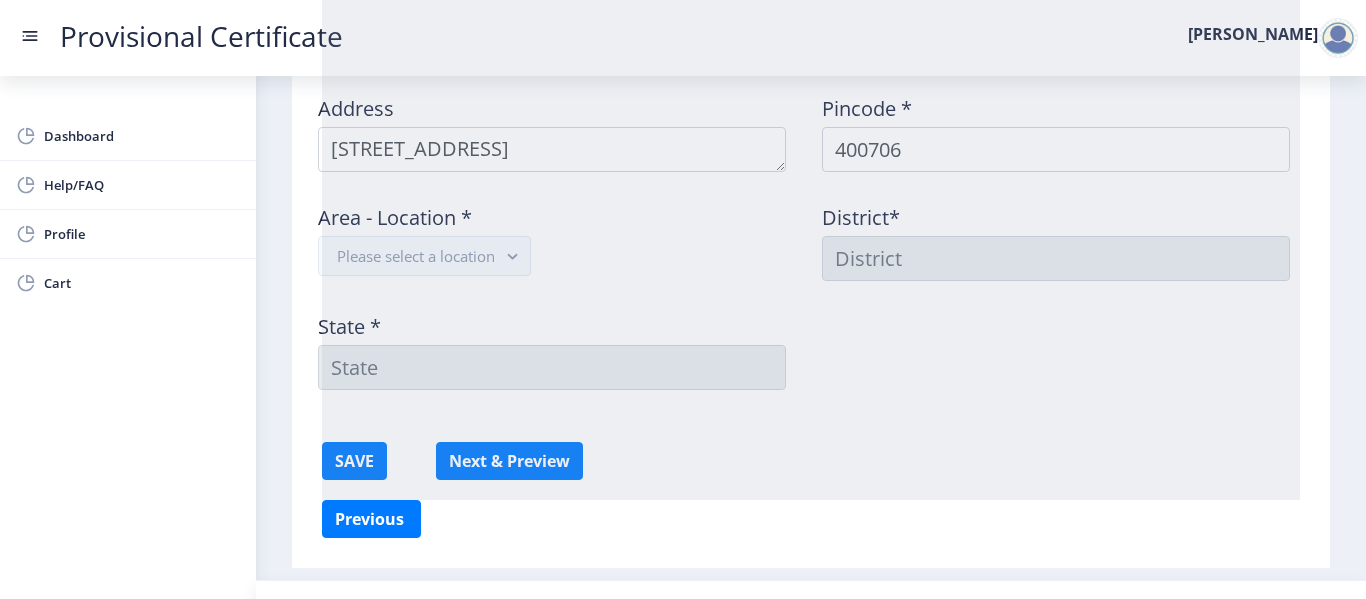 click 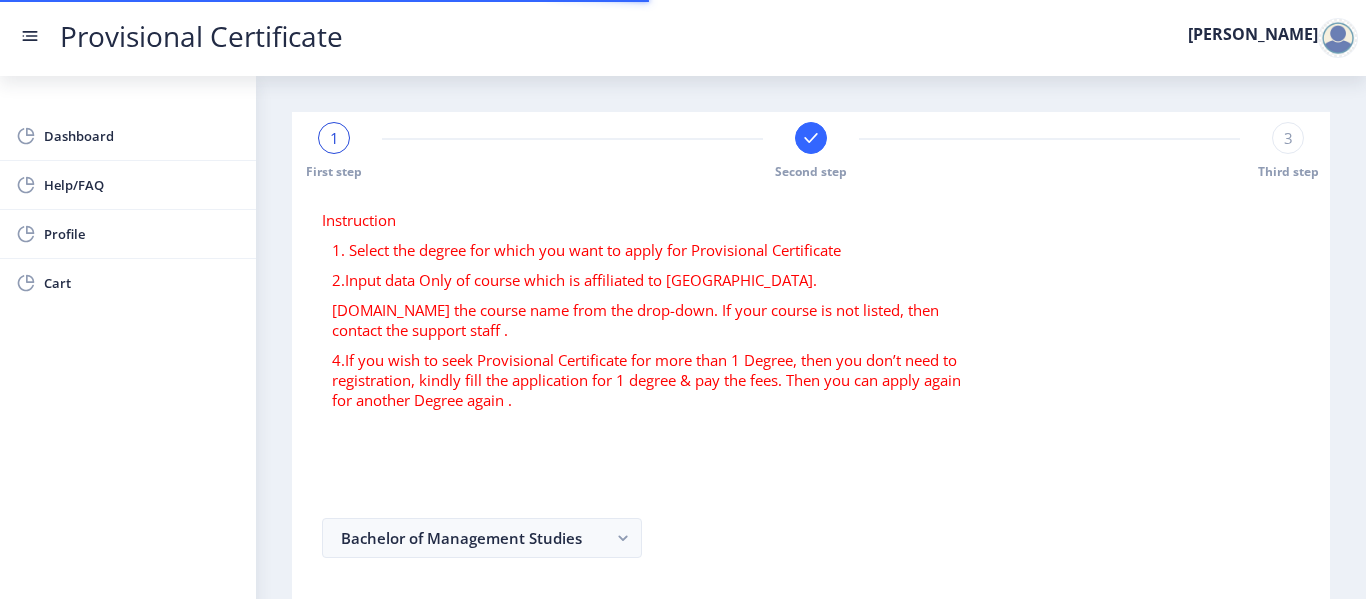 scroll, scrollTop: 0, scrollLeft: 0, axis: both 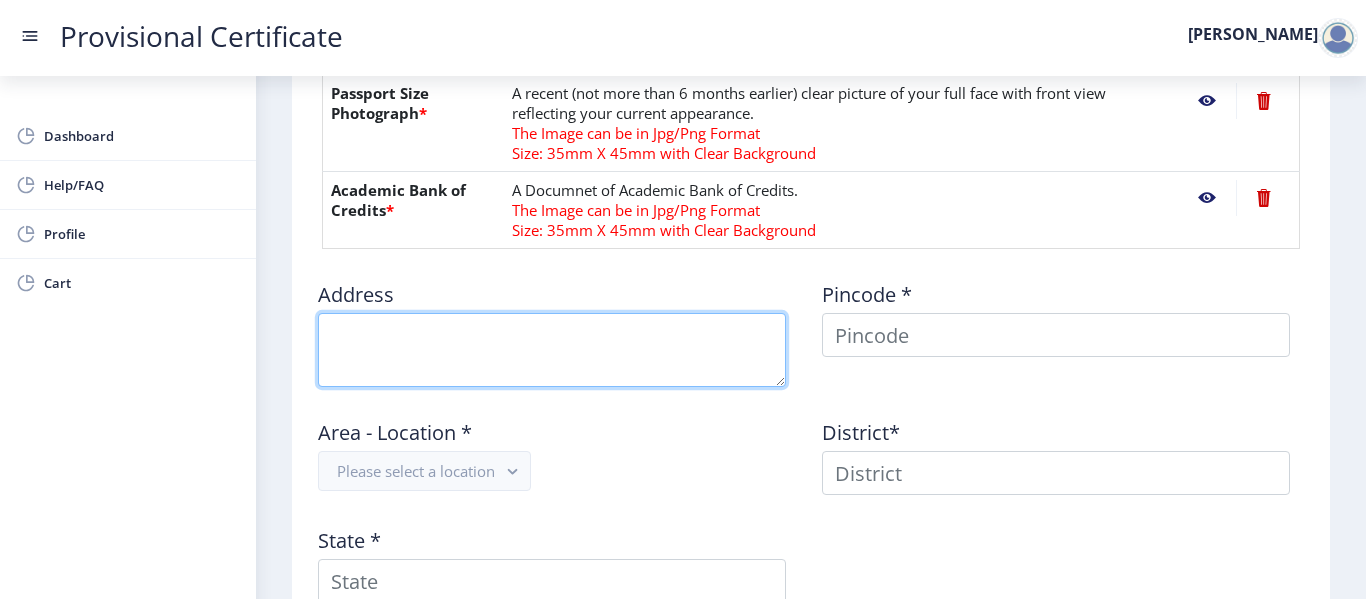 click at bounding box center [552, 350] 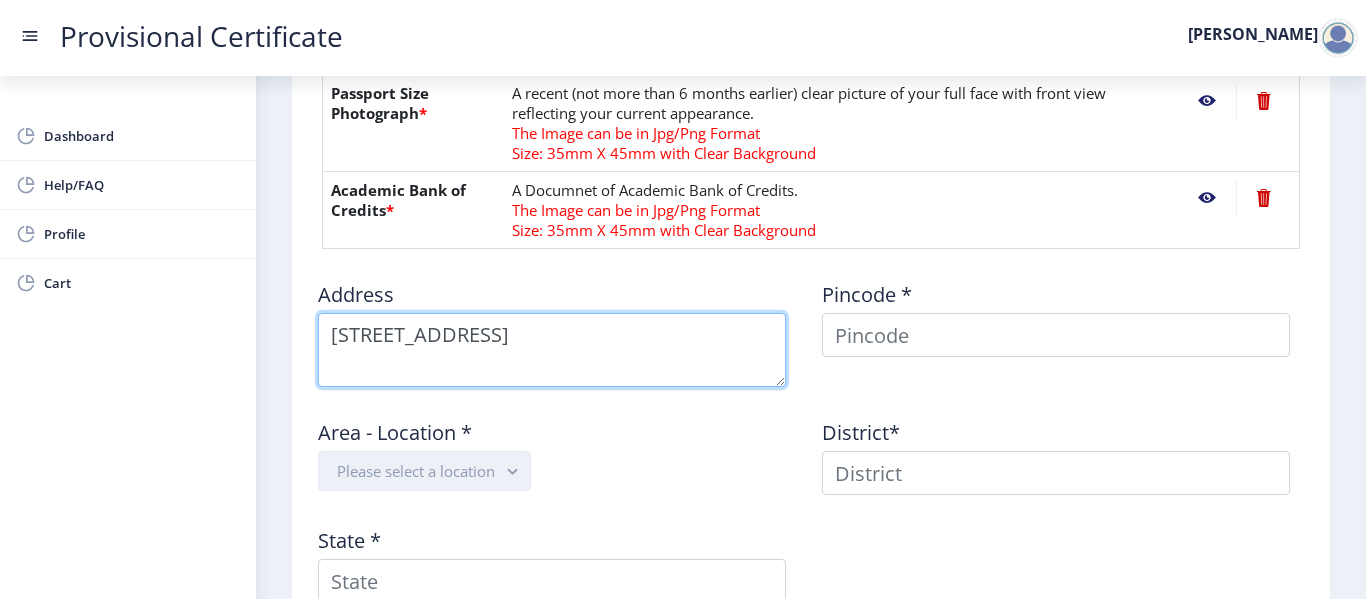 type on "B9-402, Saraswati, Safal Complex, Plot No 17, Sector 19A, Nerul East" 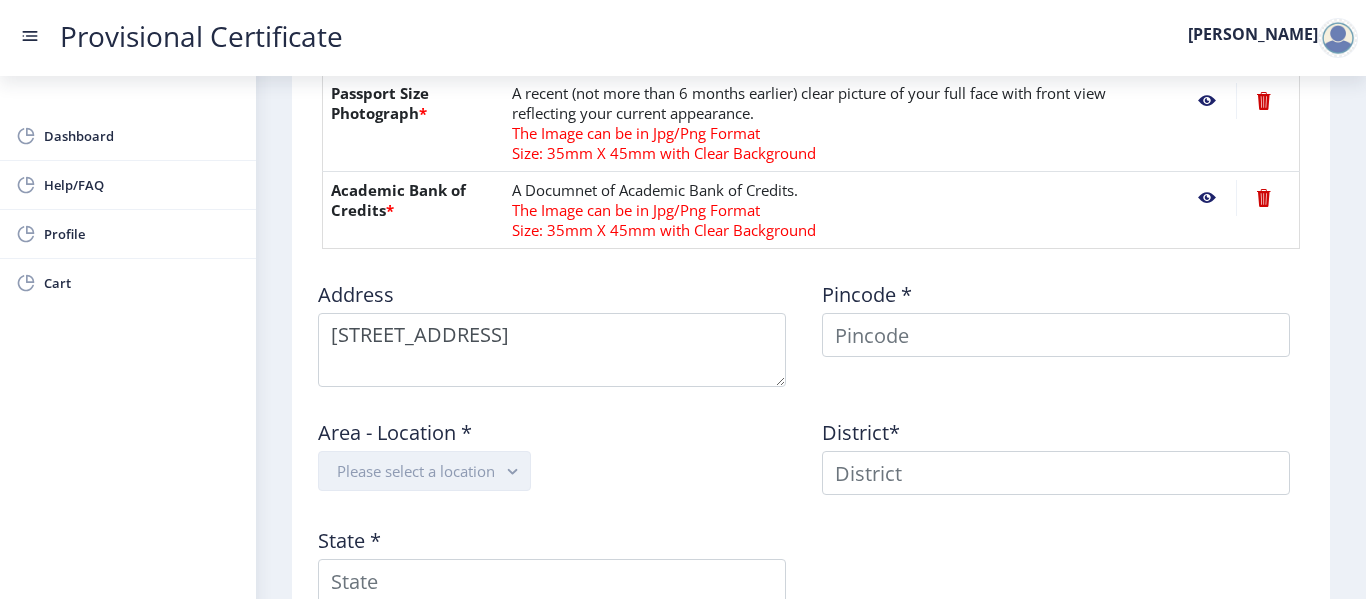 click on "Please select a location" 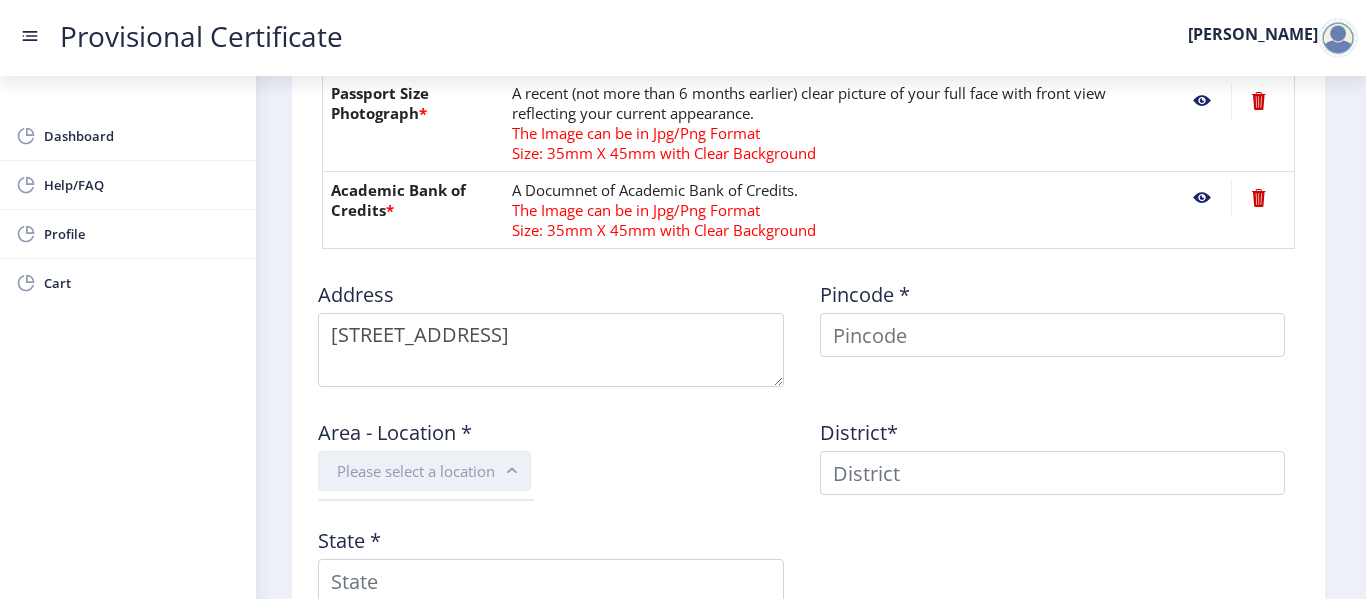 click on "Please select a location" 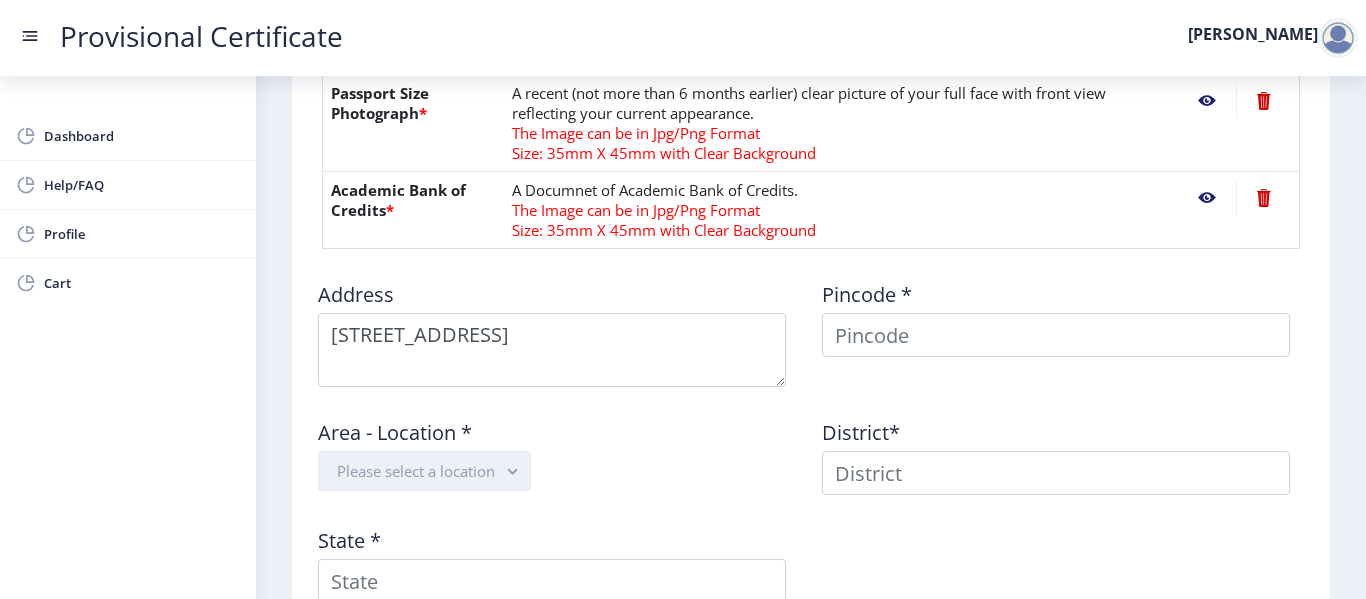 click on "Please select a location" 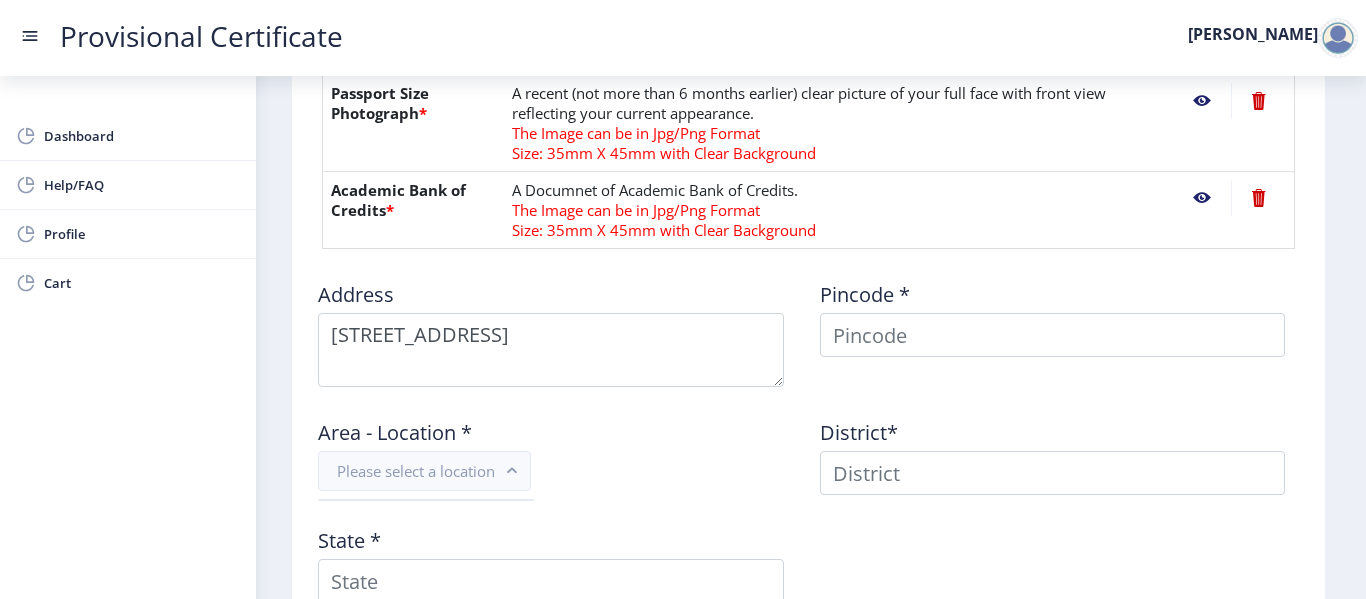 click on "Area - Location *  Please select a location" 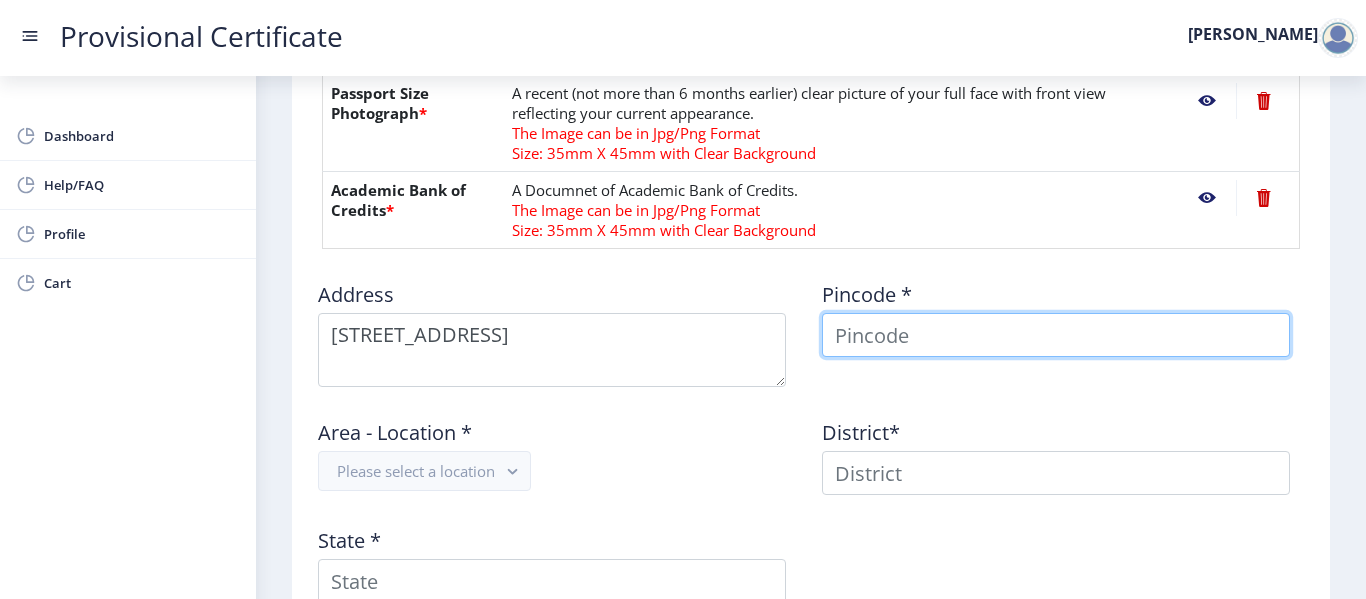 click at bounding box center (1056, 335) 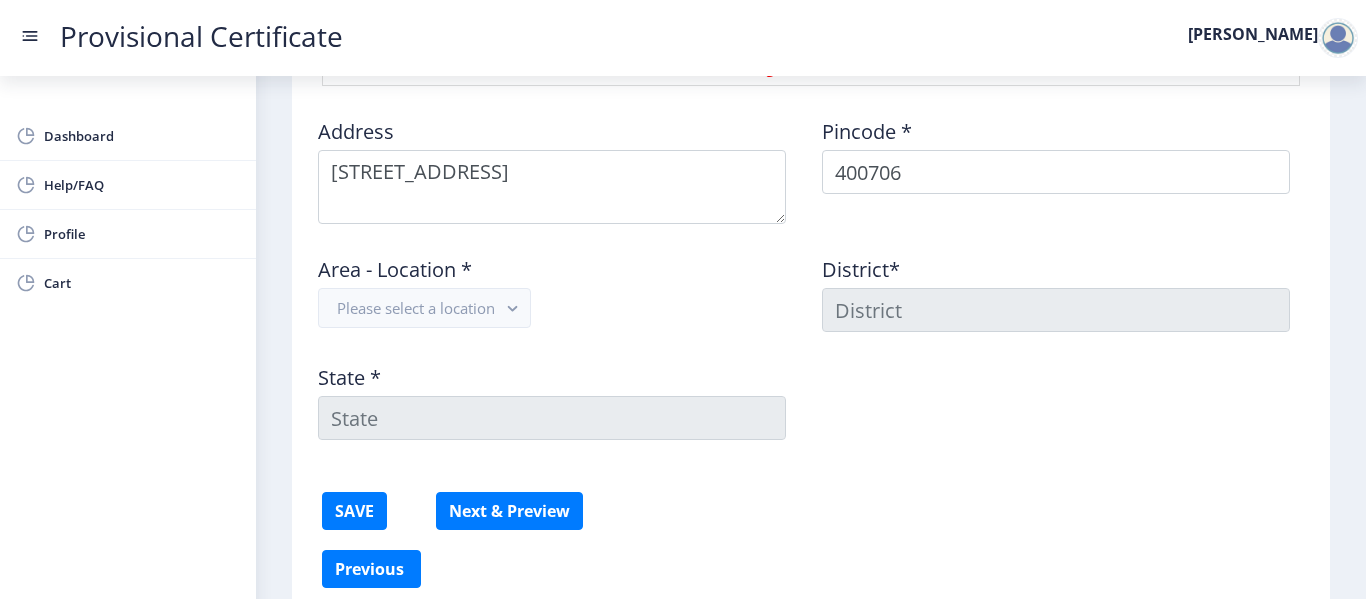 scroll, scrollTop: 1343, scrollLeft: 0, axis: vertical 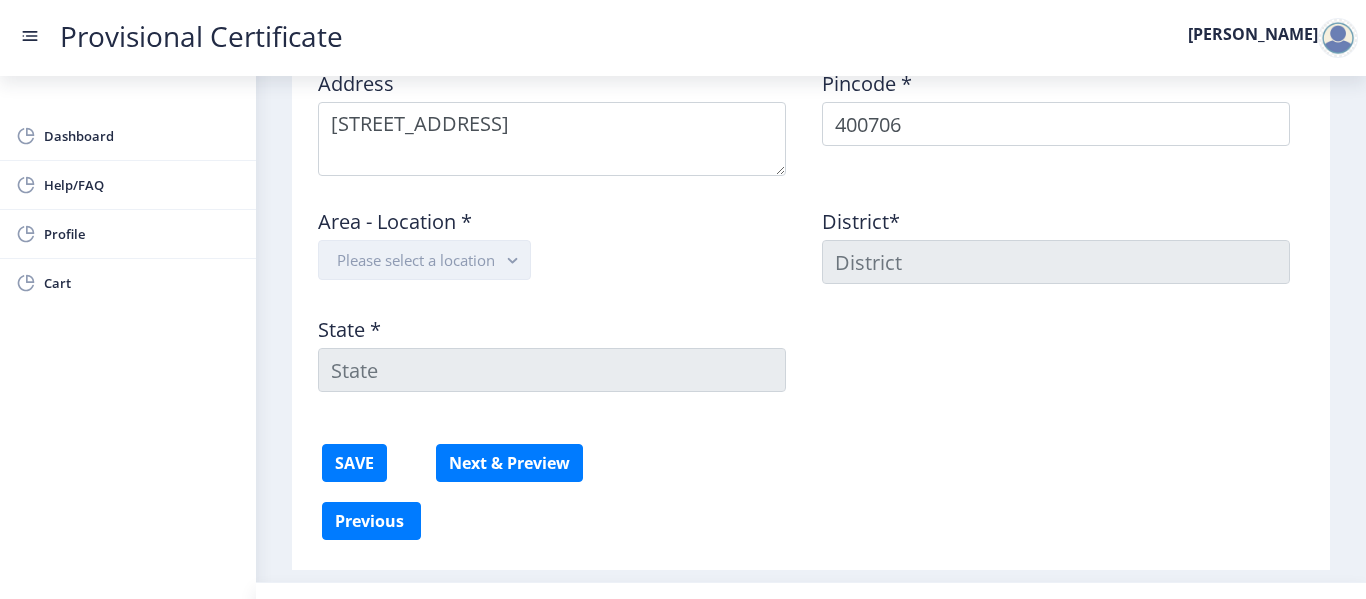 click on "Please select a location" 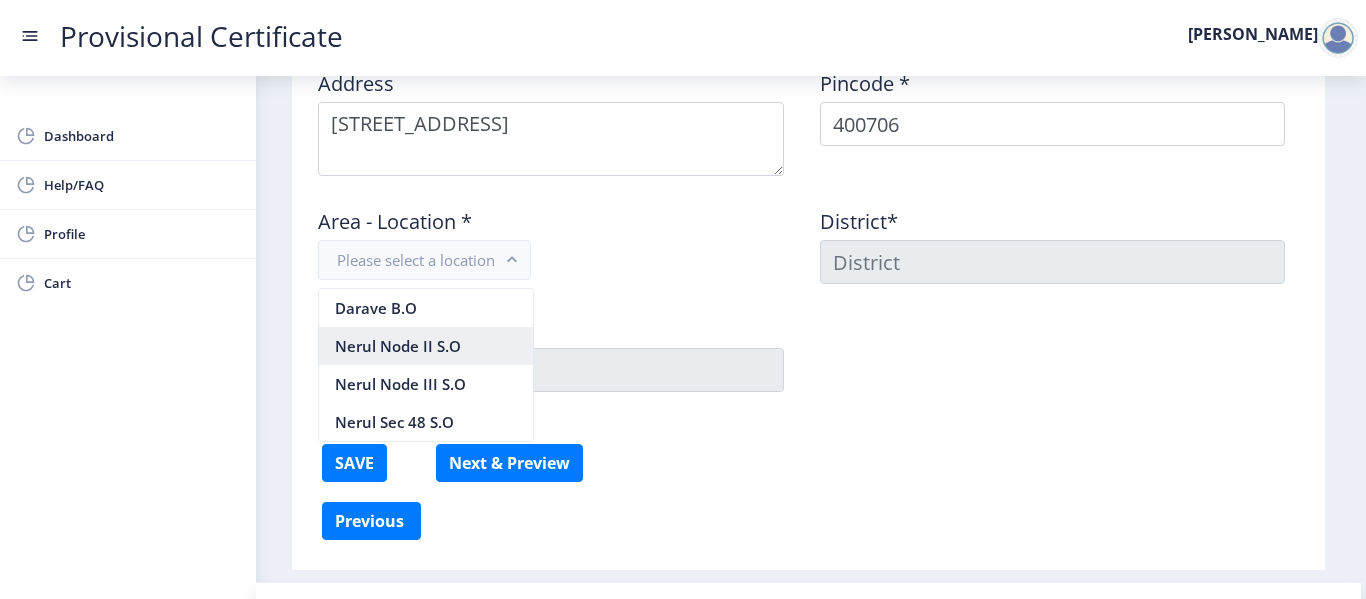 click on "Nerul Node II S.O" at bounding box center [426, 346] 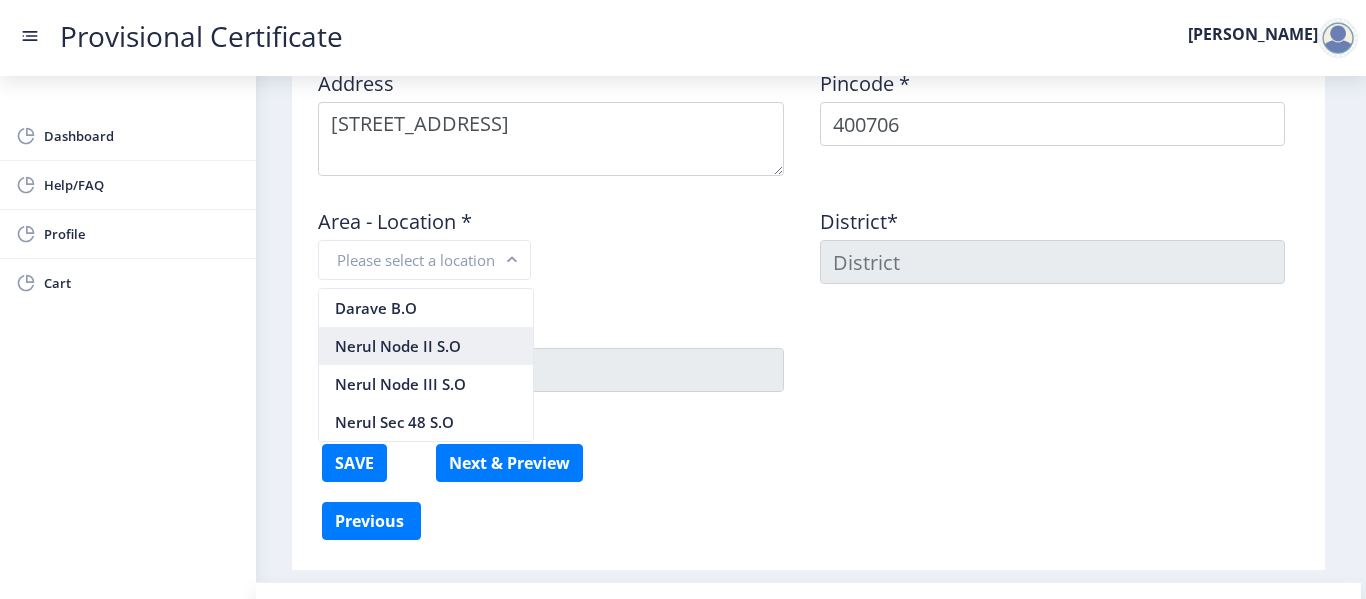 type on "THANE" 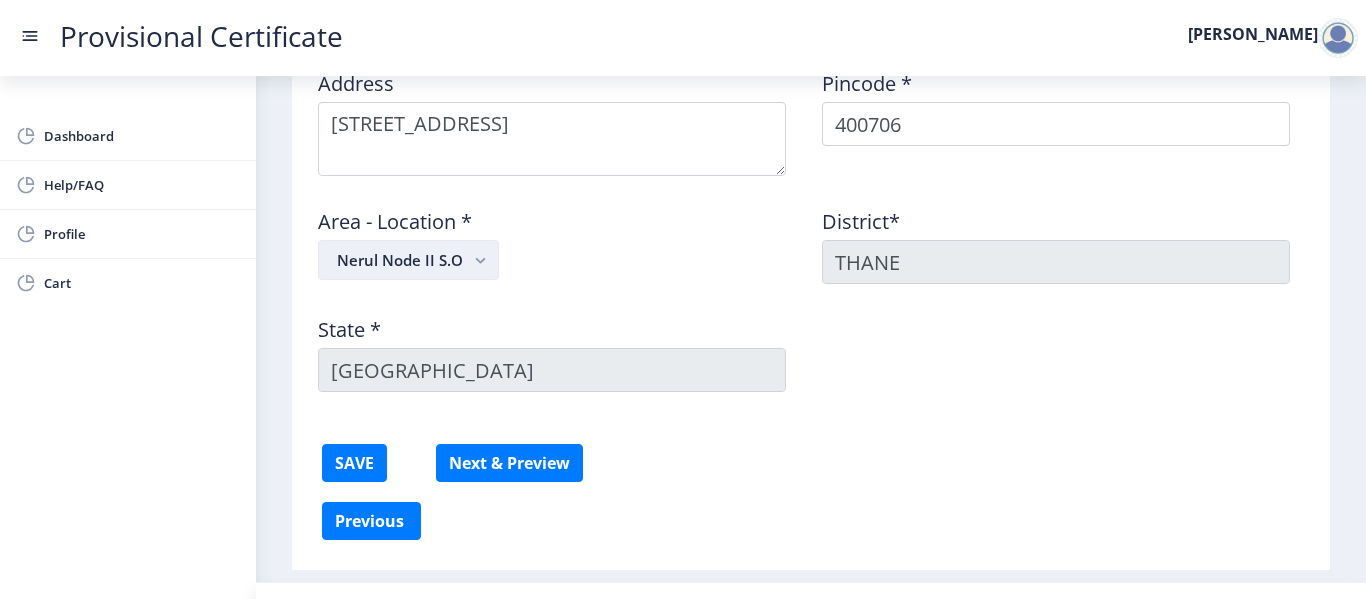 click 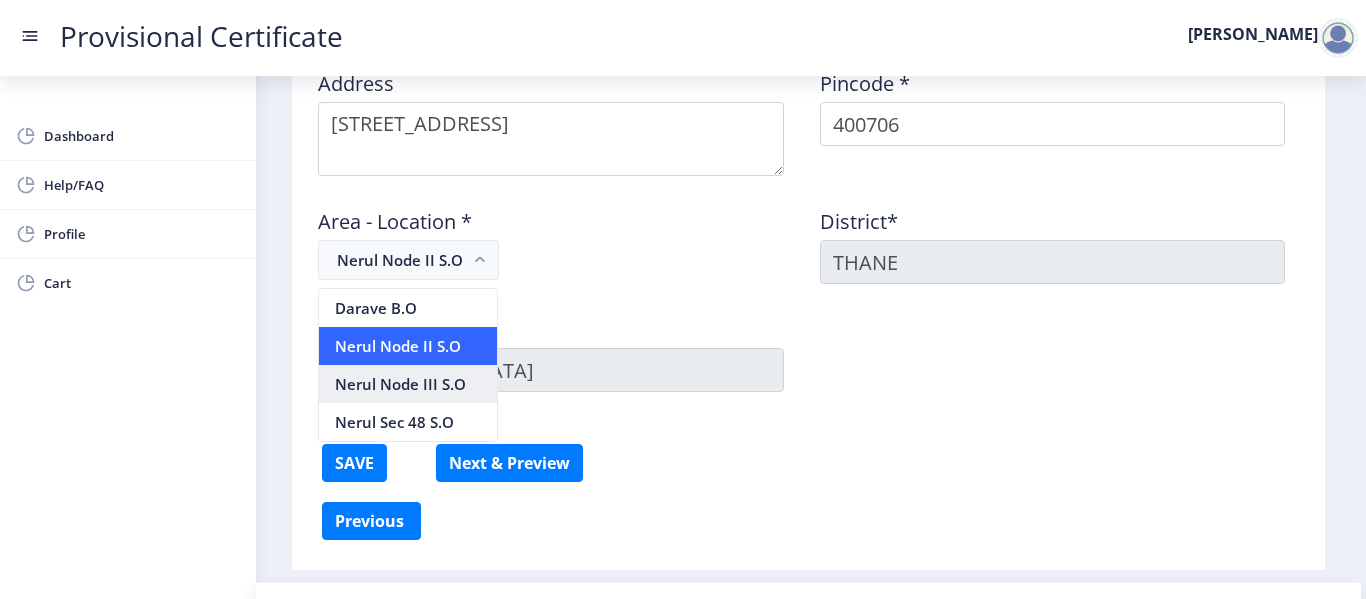 click on "Nerul Node III S.O" at bounding box center [408, 384] 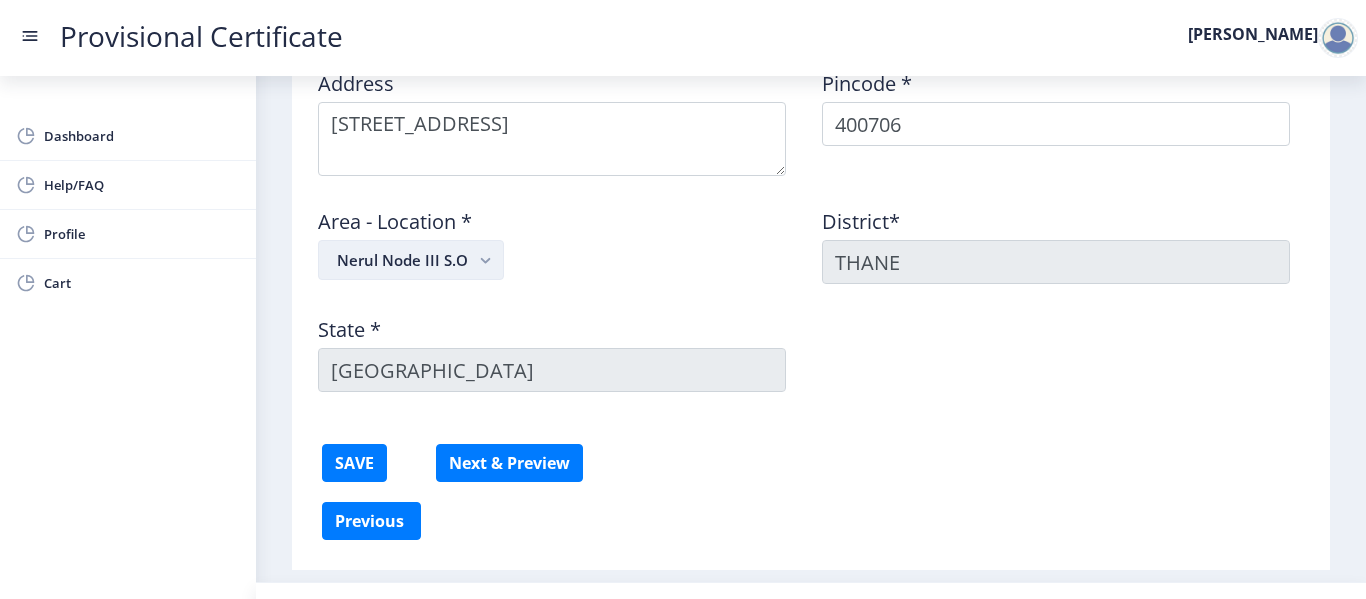 click 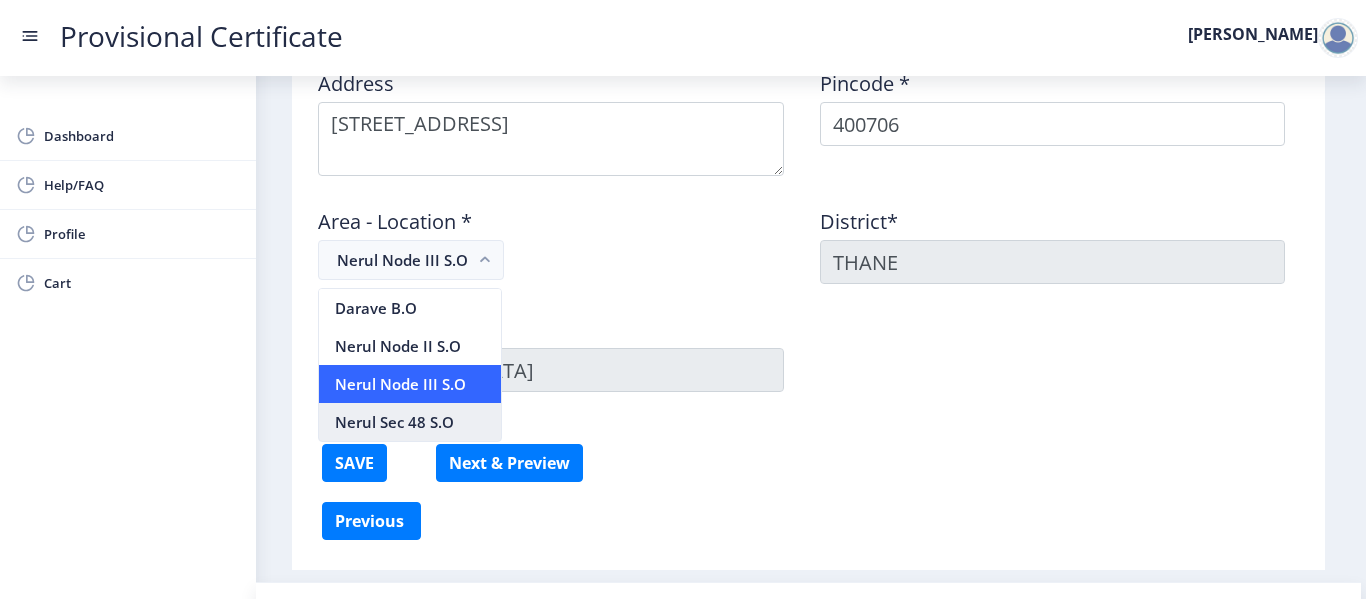 click on "Nerul Sec 48 S.O" at bounding box center (410, 422) 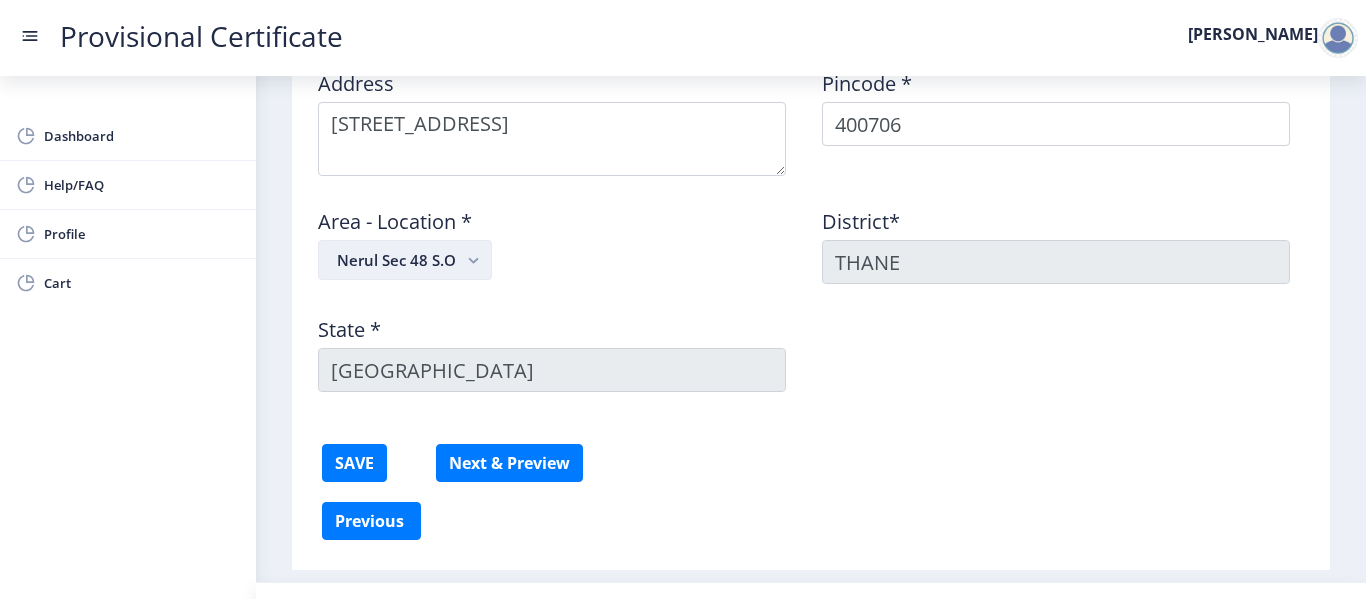 click on "Nerul Sec 48 S.O" 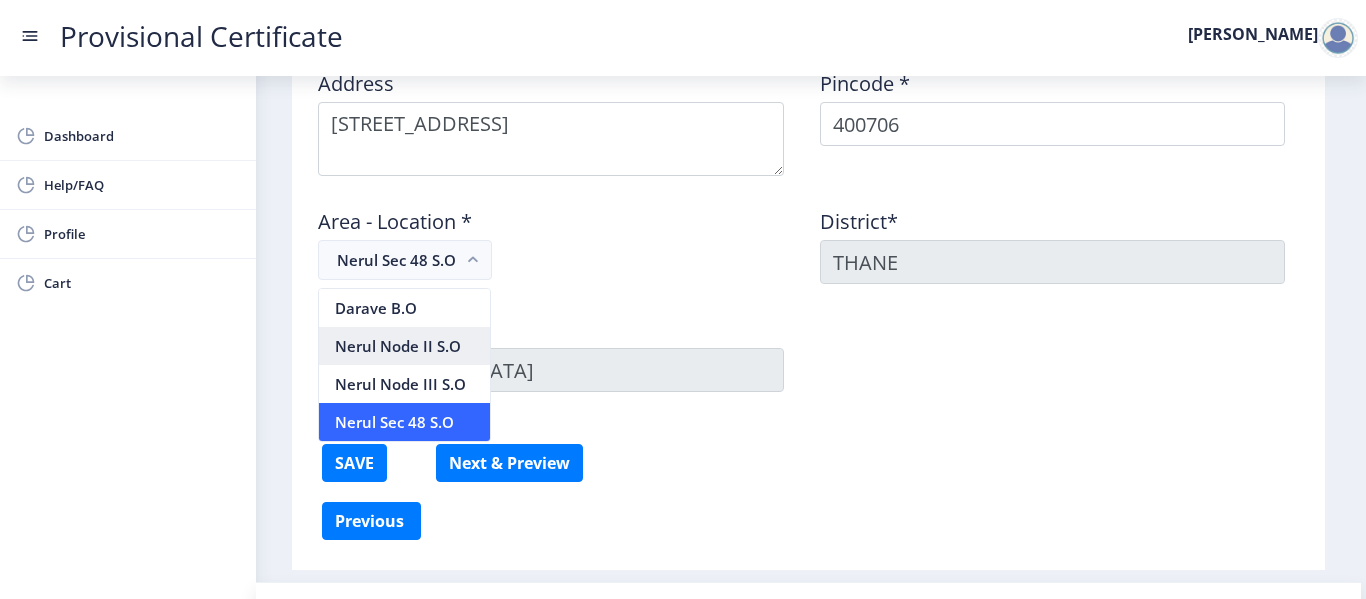 click on "Nerul Node II S.O" at bounding box center (404, 346) 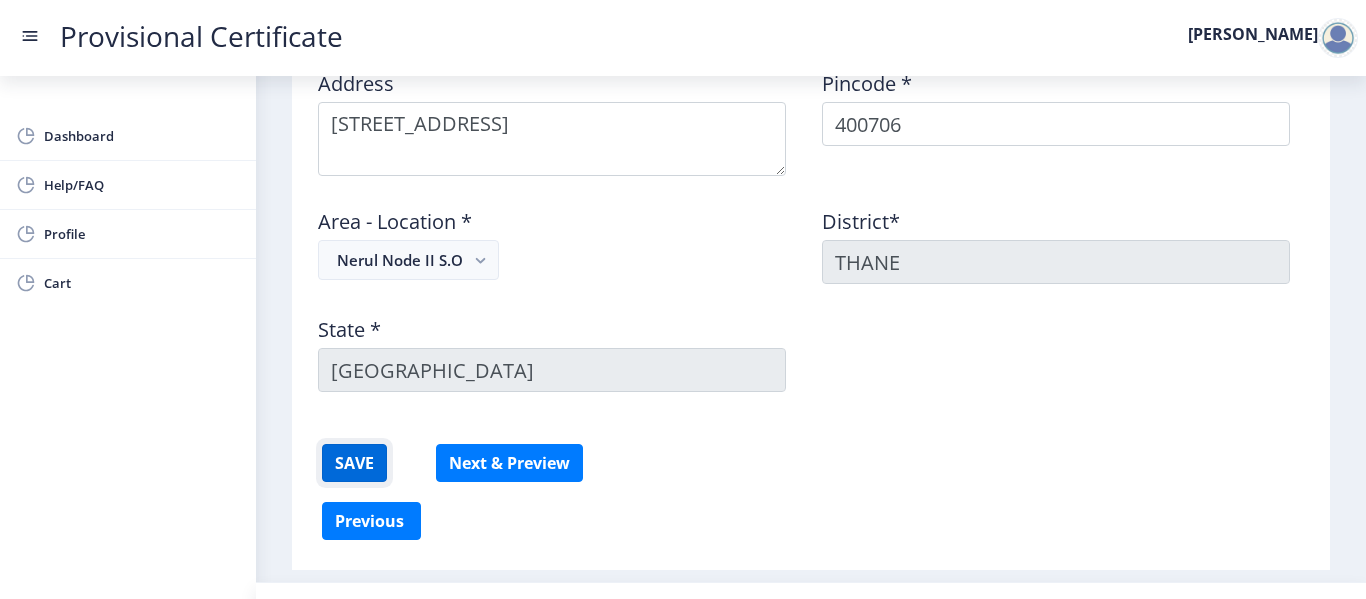 click on "SAVE" 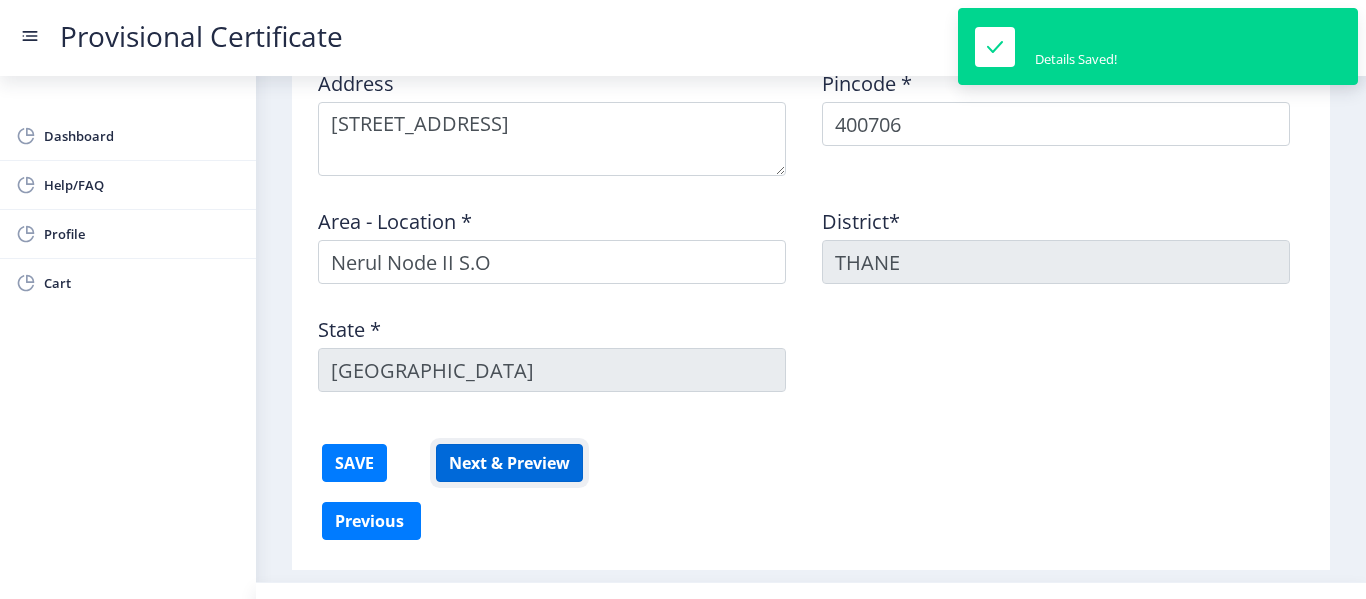click on "Next & Preview" 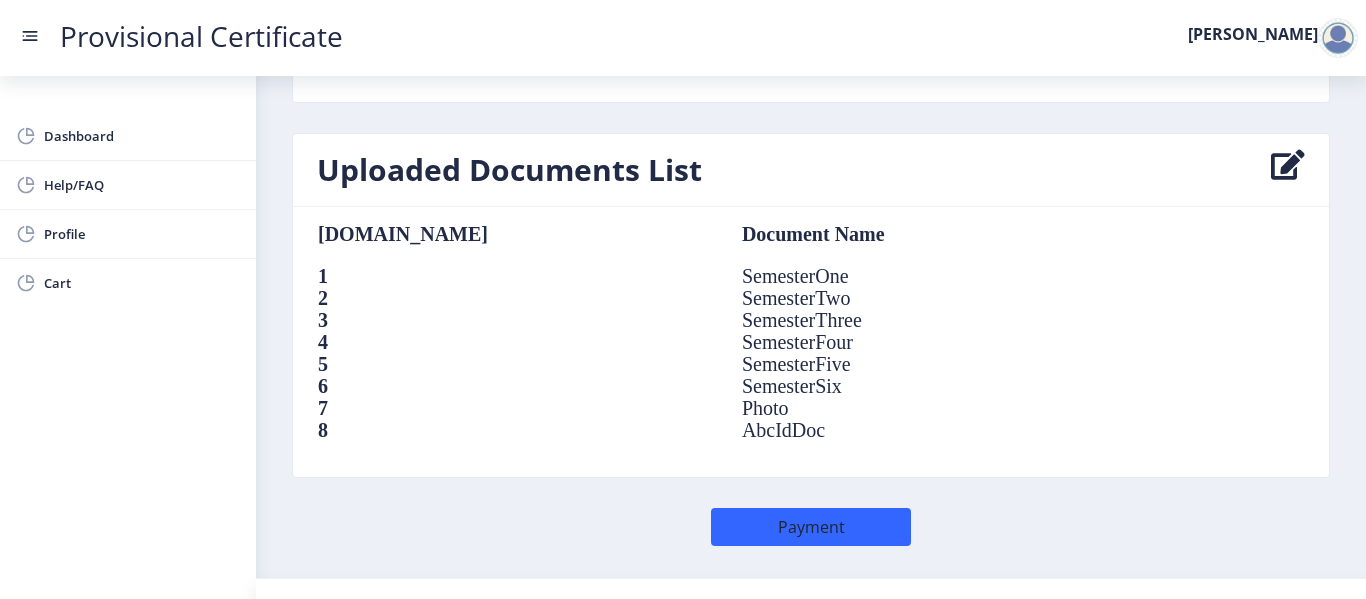 scroll, scrollTop: 1481, scrollLeft: 0, axis: vertical 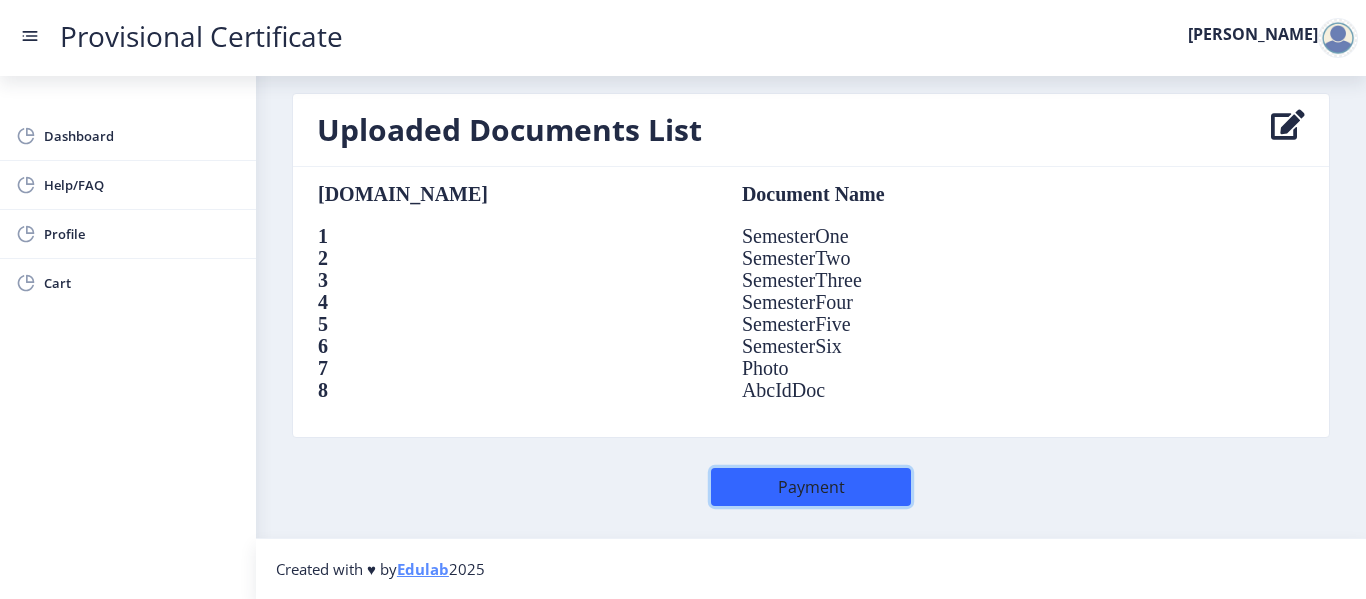 click on "Payment" 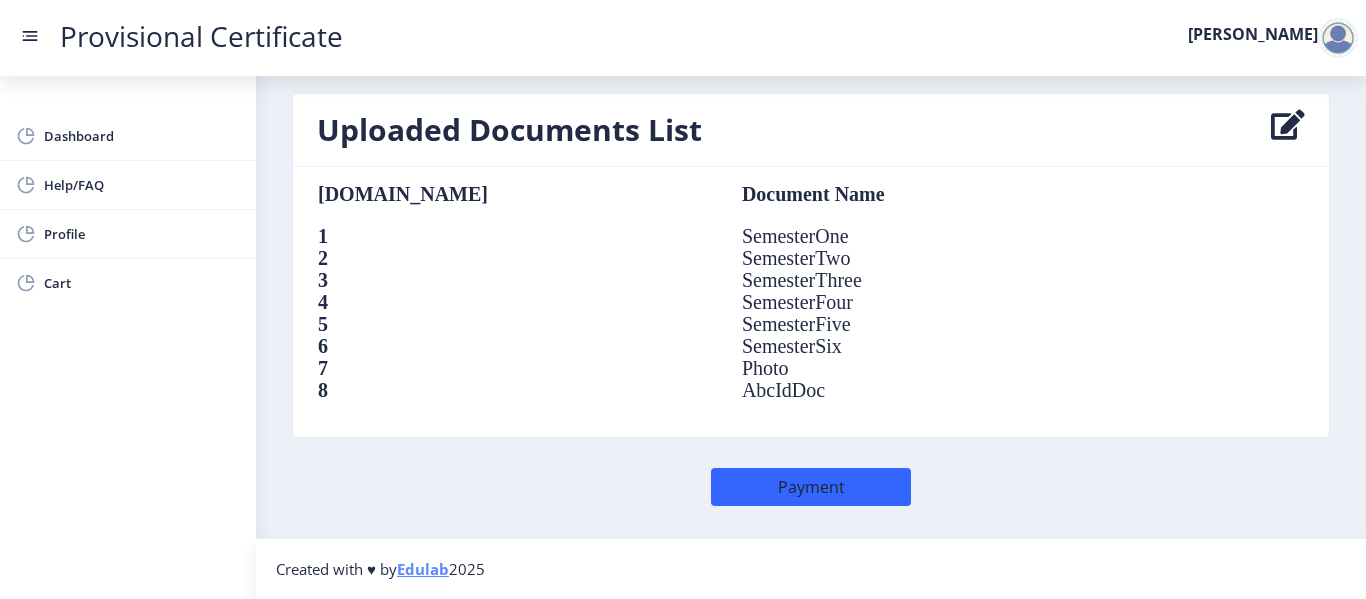 scroll, scrollTop: 0, scrollLeft: 0, axis: both 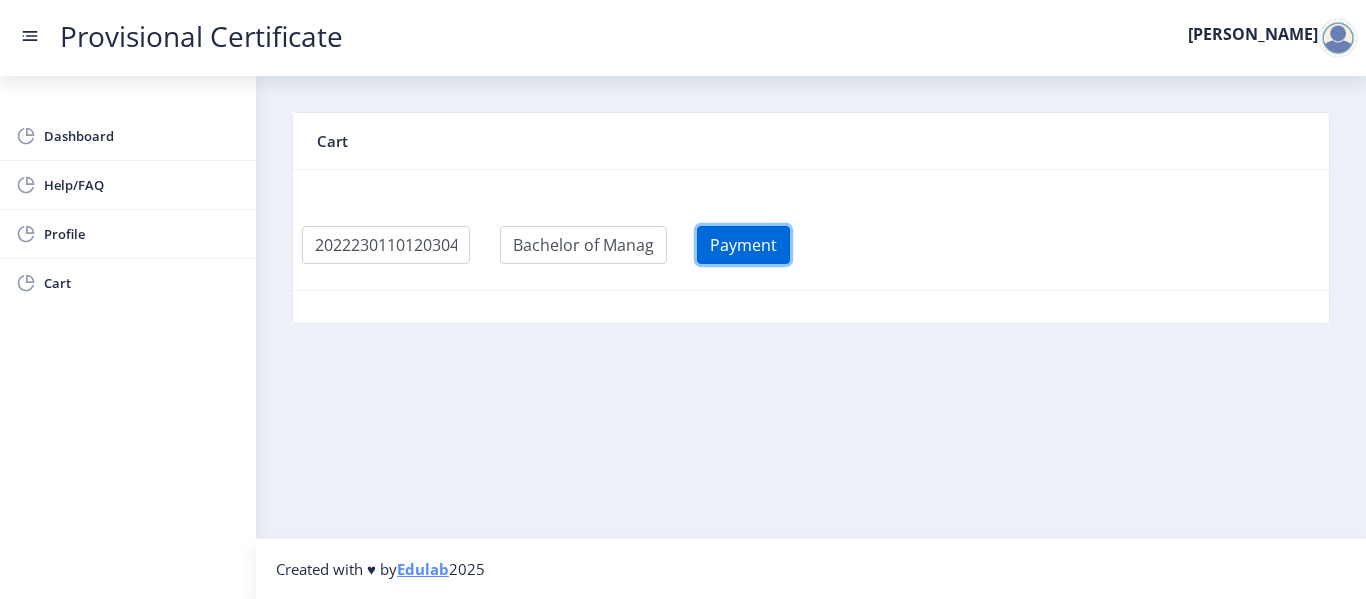 click on "Payment" 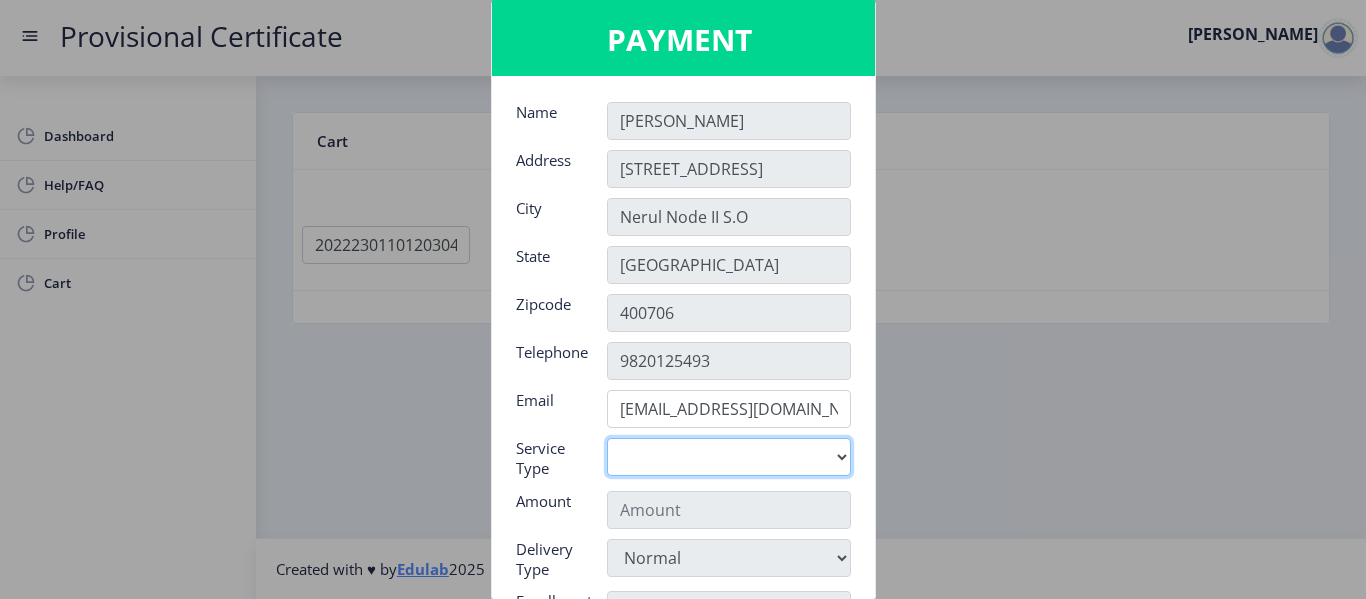 click on "Digital" at bounding box center [729, 457] 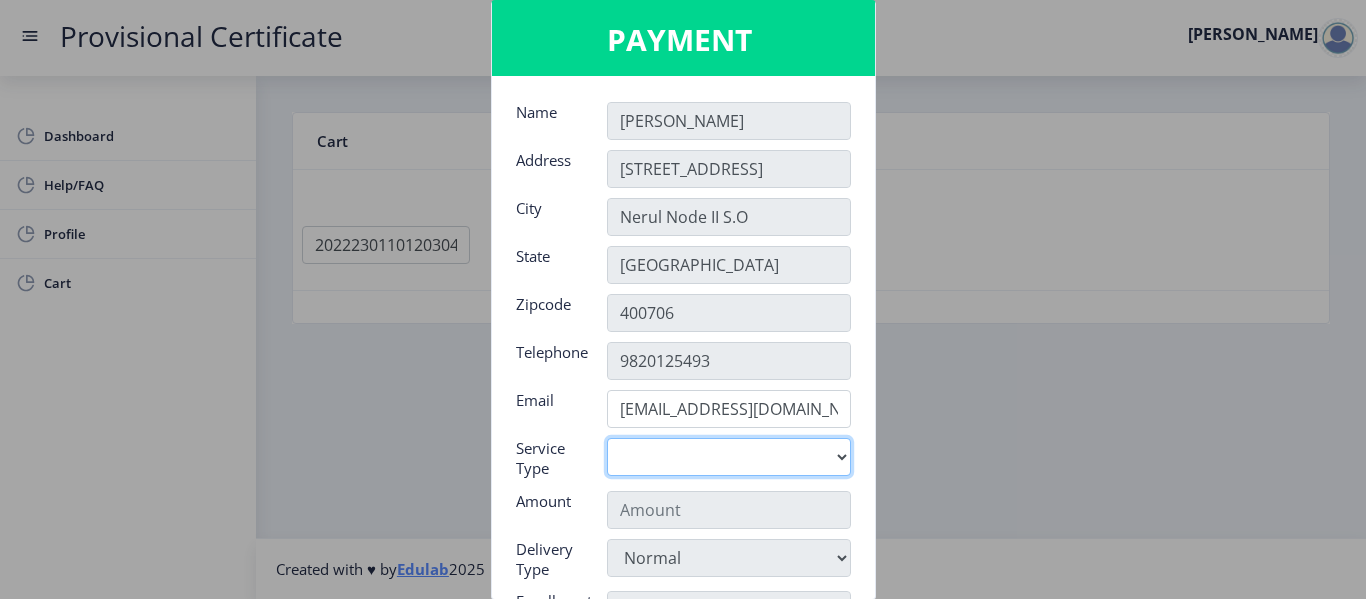 select on "old" 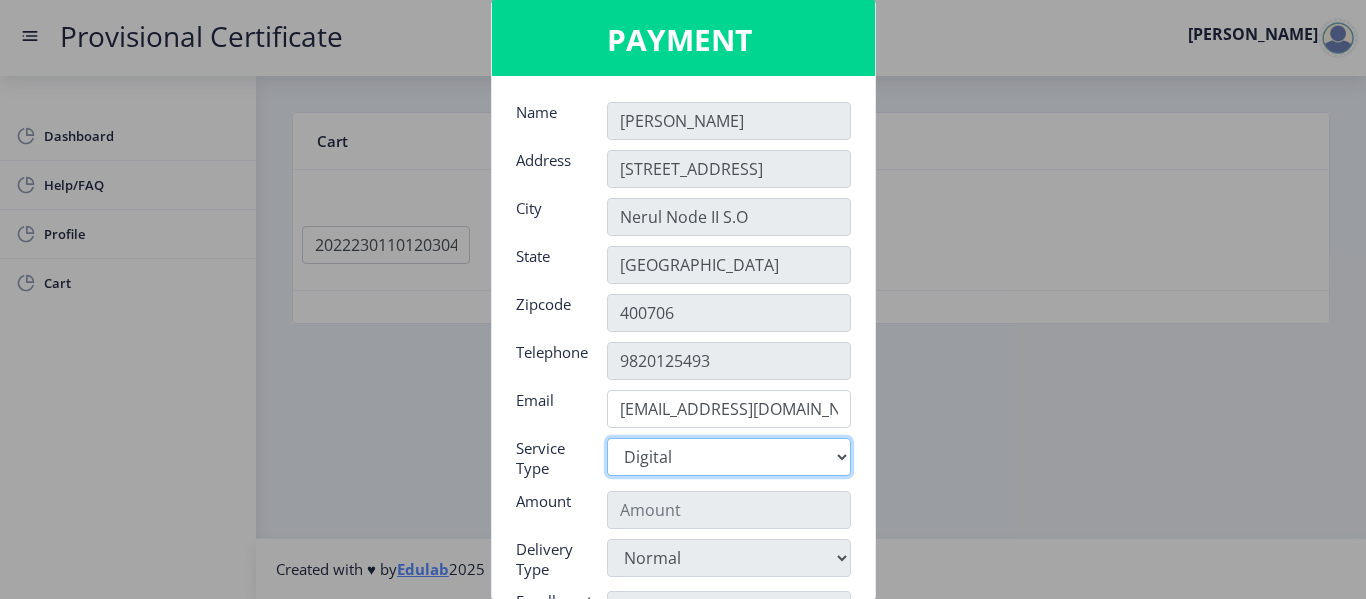 click on "Digital" at bounding box center [729, 457] 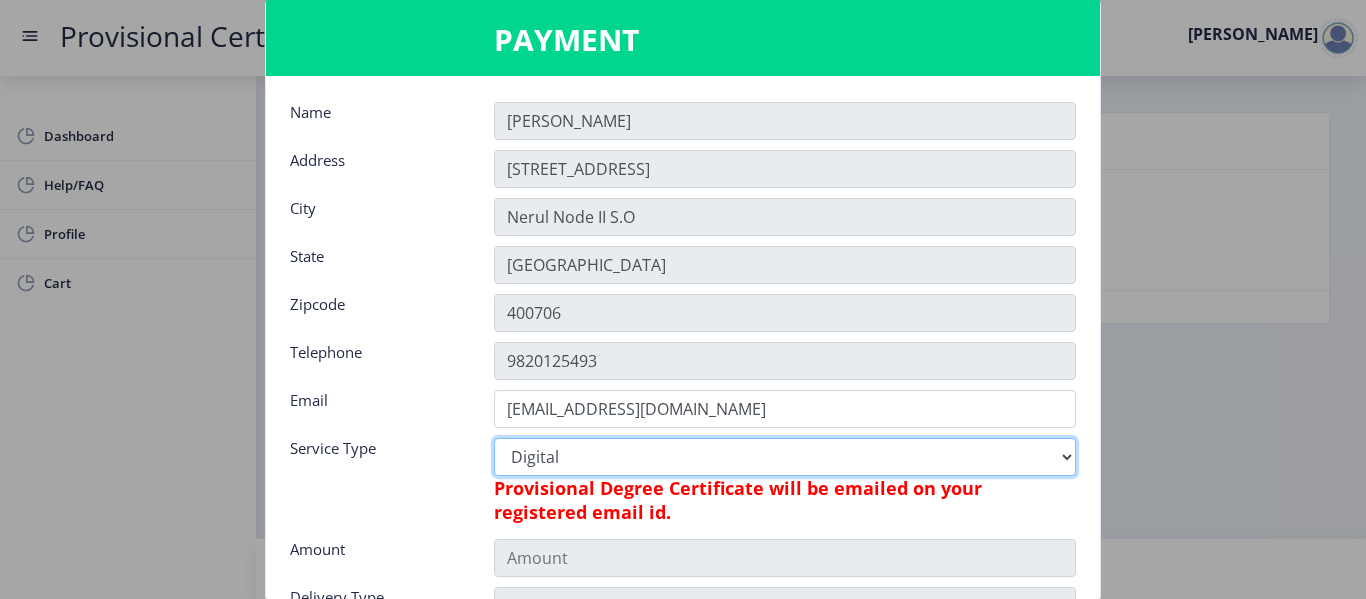 type on "795" 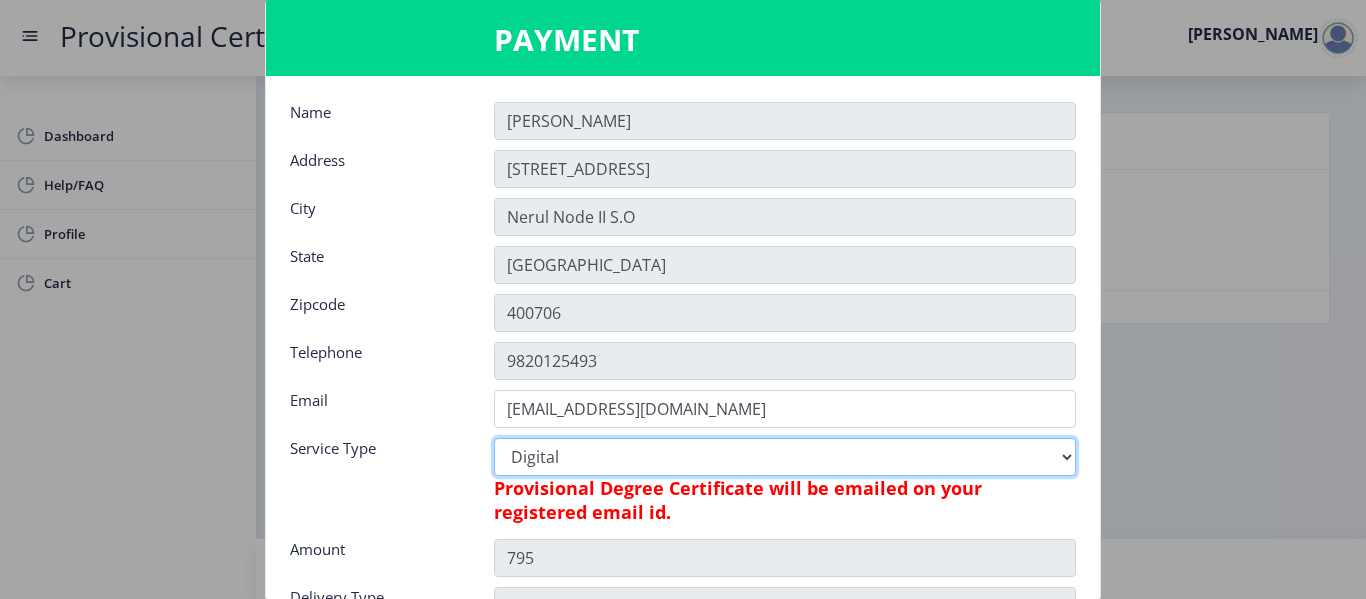 click on "Digital" at bounding box center (785, 457) 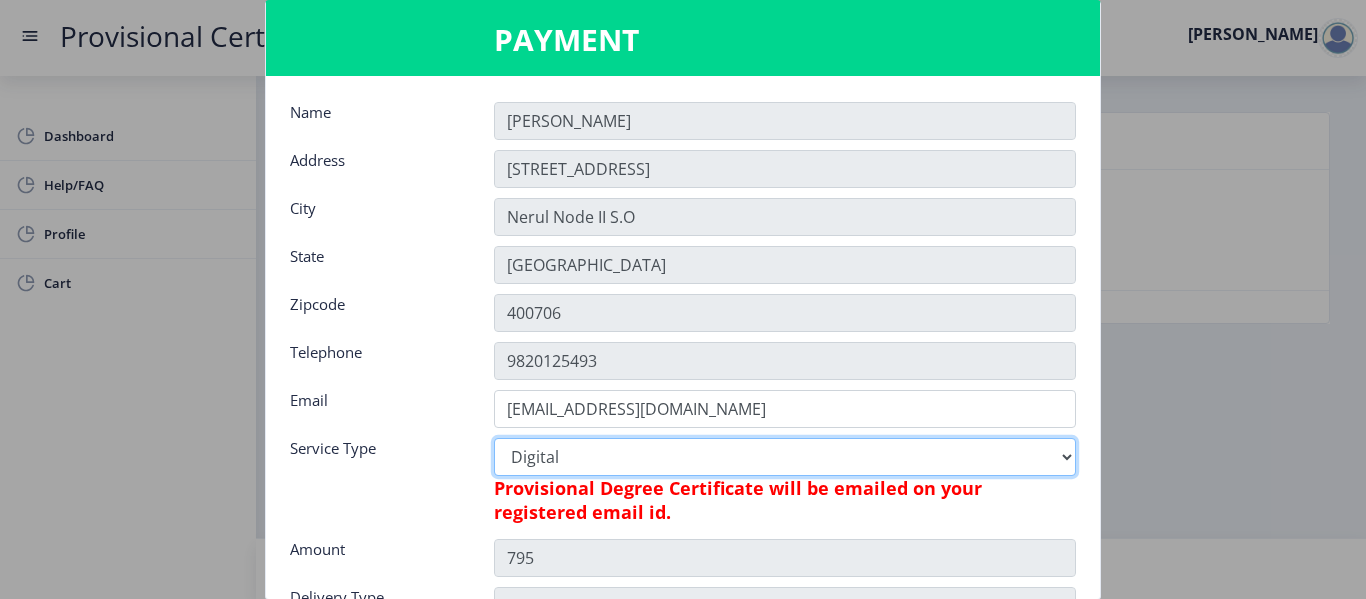 click on "Digital" at bounding box center [785, 457] 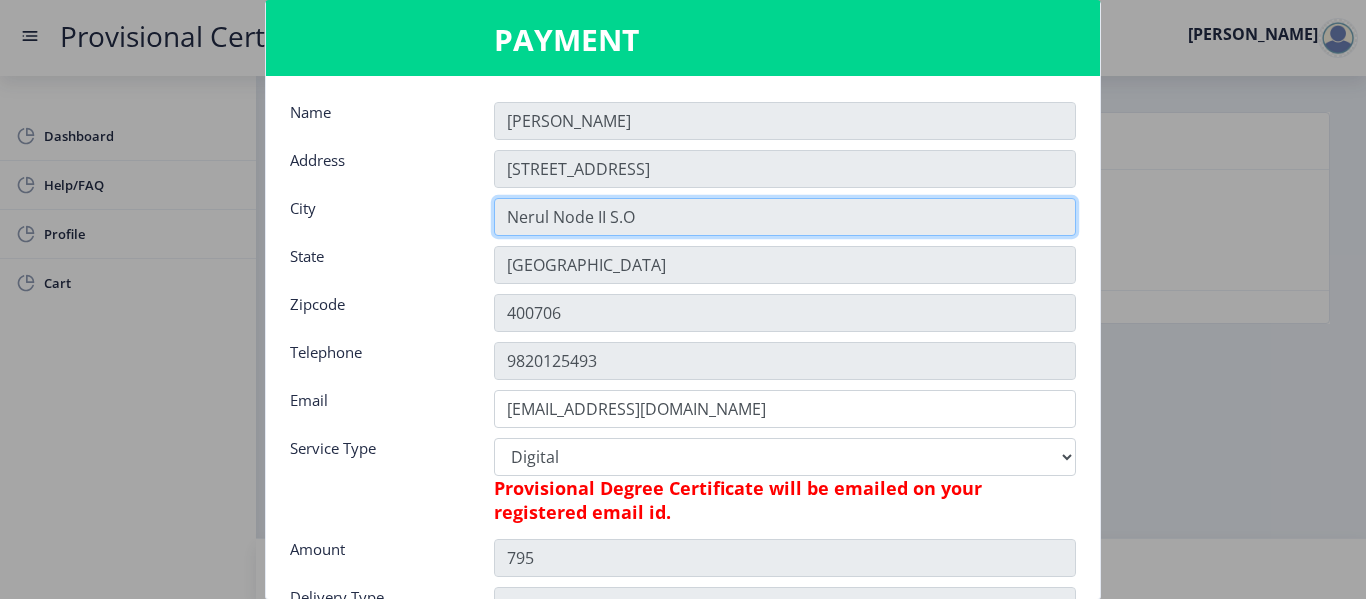 click on "Nerul Node II S.O" 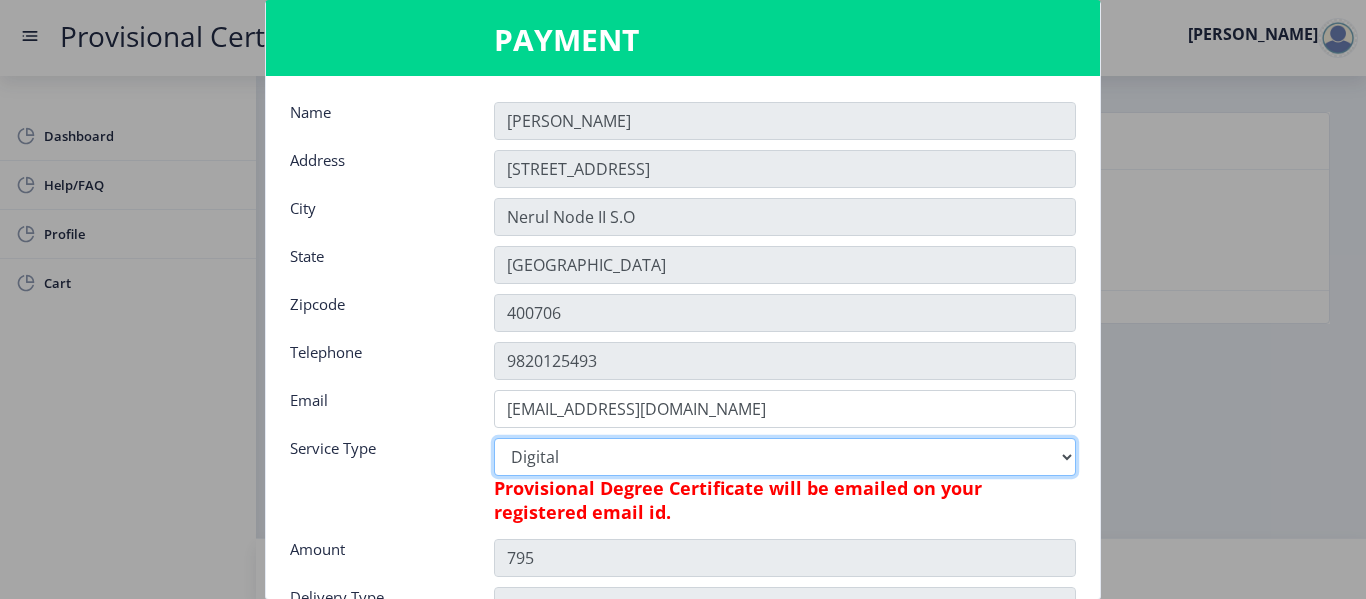 click on "Digital" at bounding box center (785, 457) 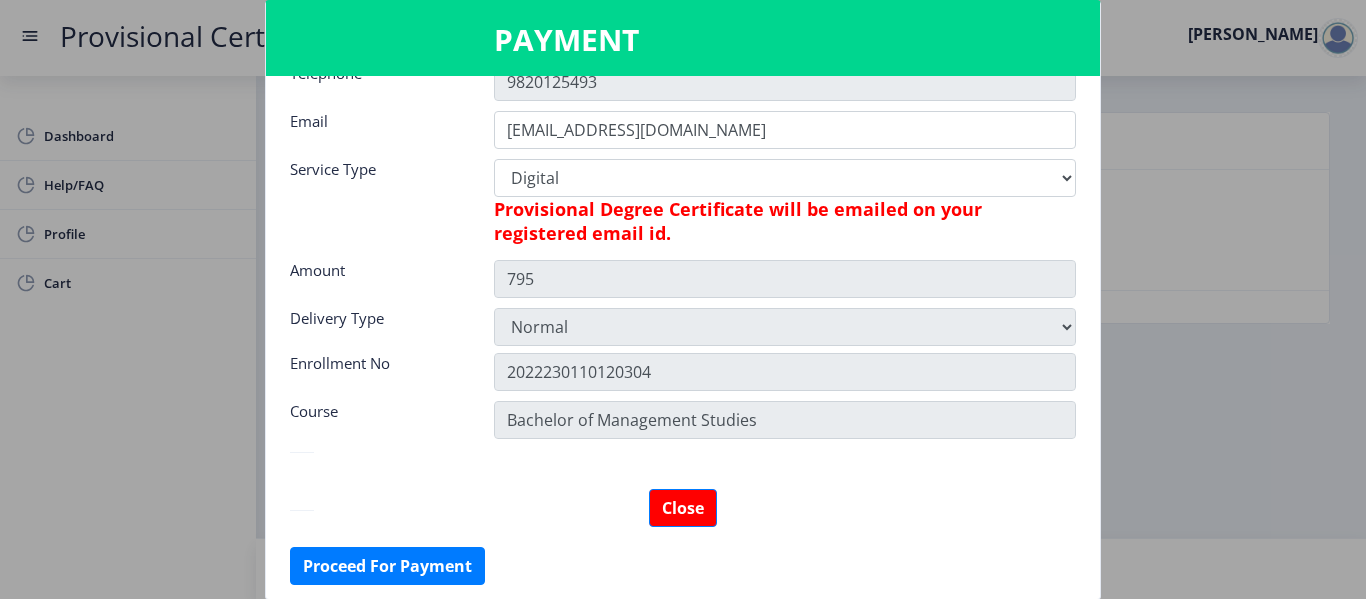 scroll, scrollTop: 281, scrollLeft: 0, axis: vertical 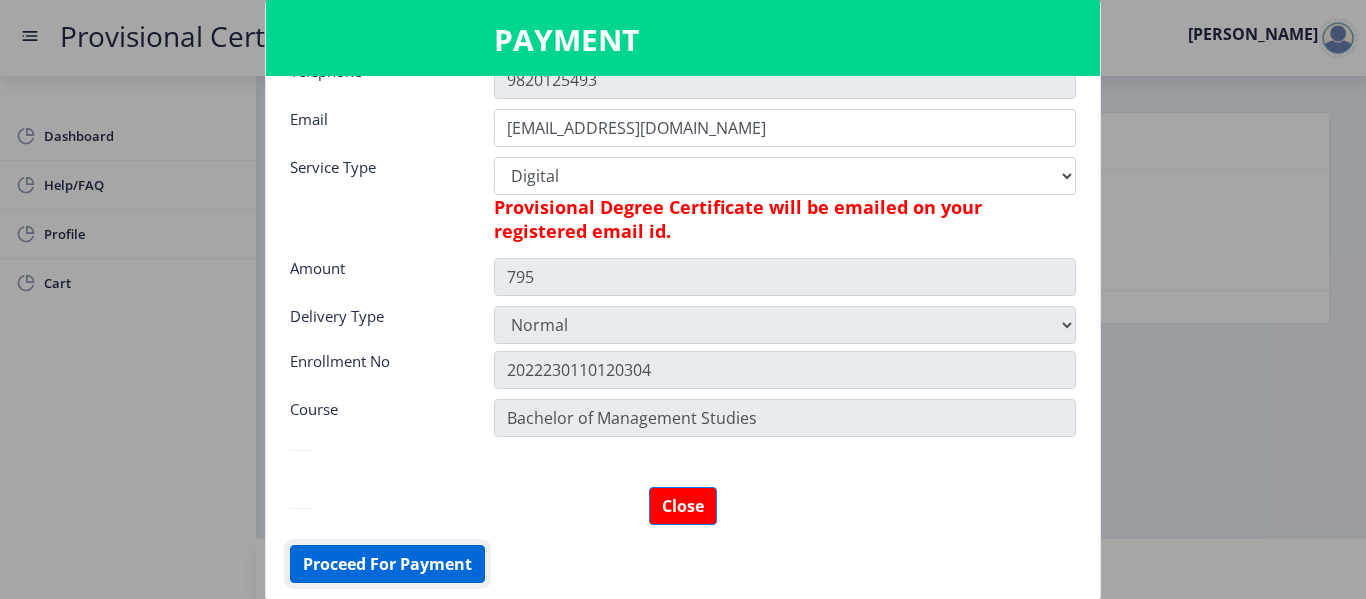 click on "Proceed For Payment" 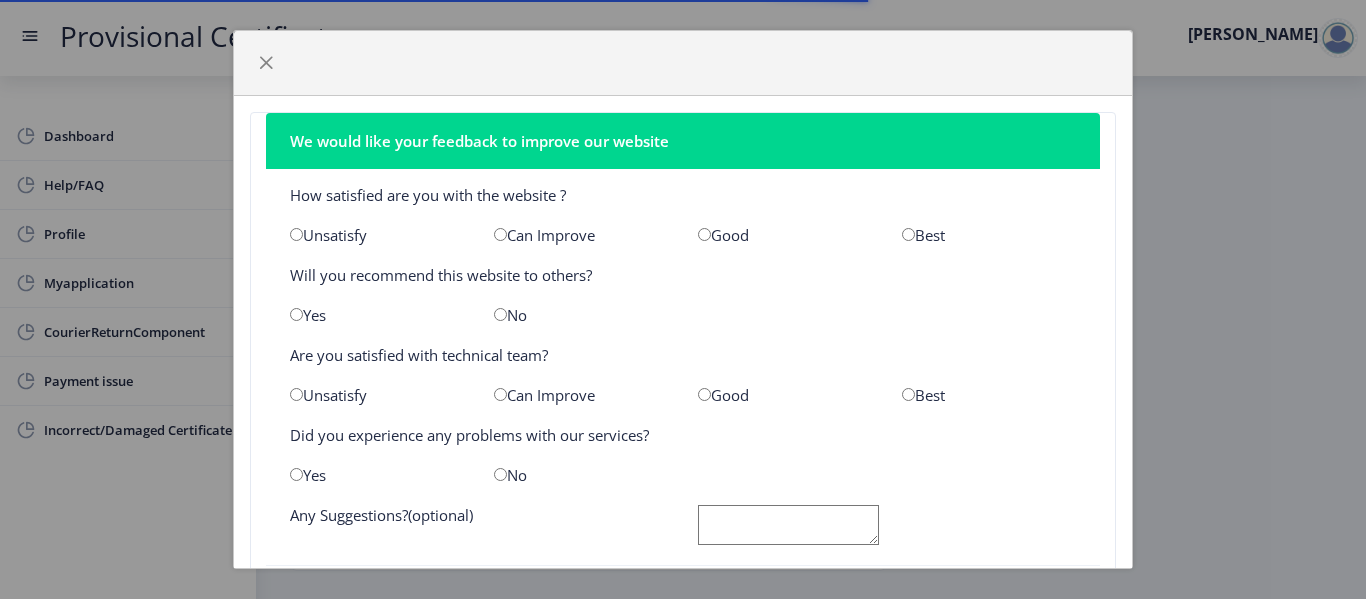 scroll, scrollTop: 0, scrollLeft: 0, axis: both 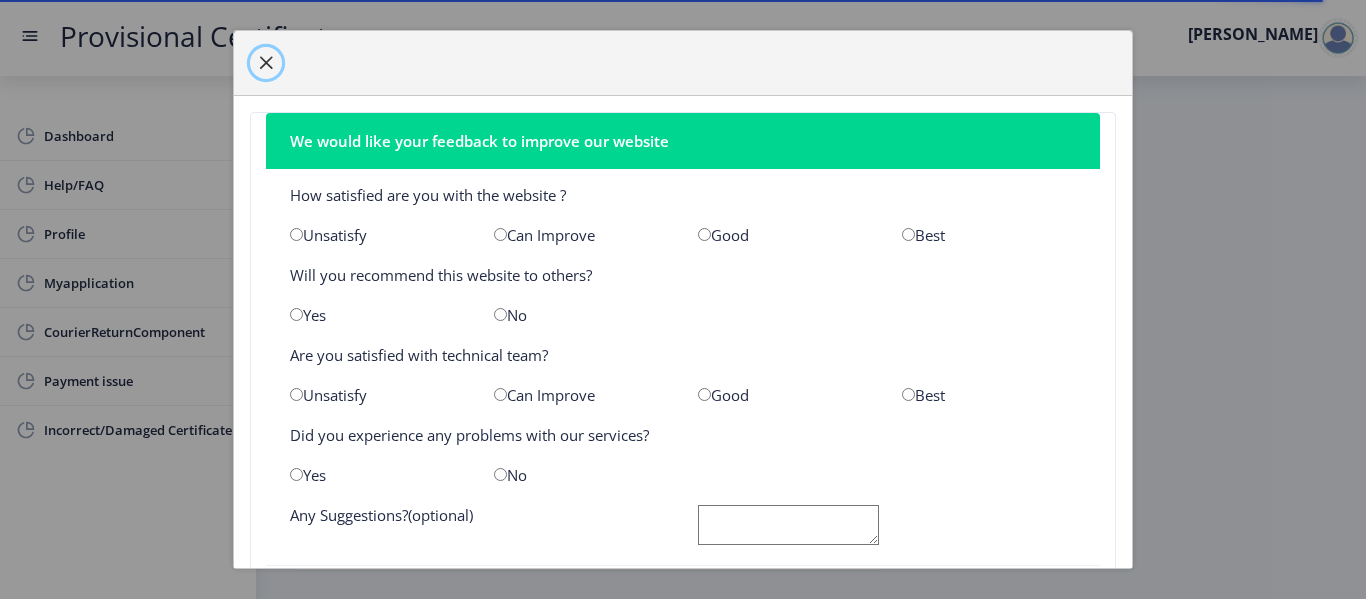 click 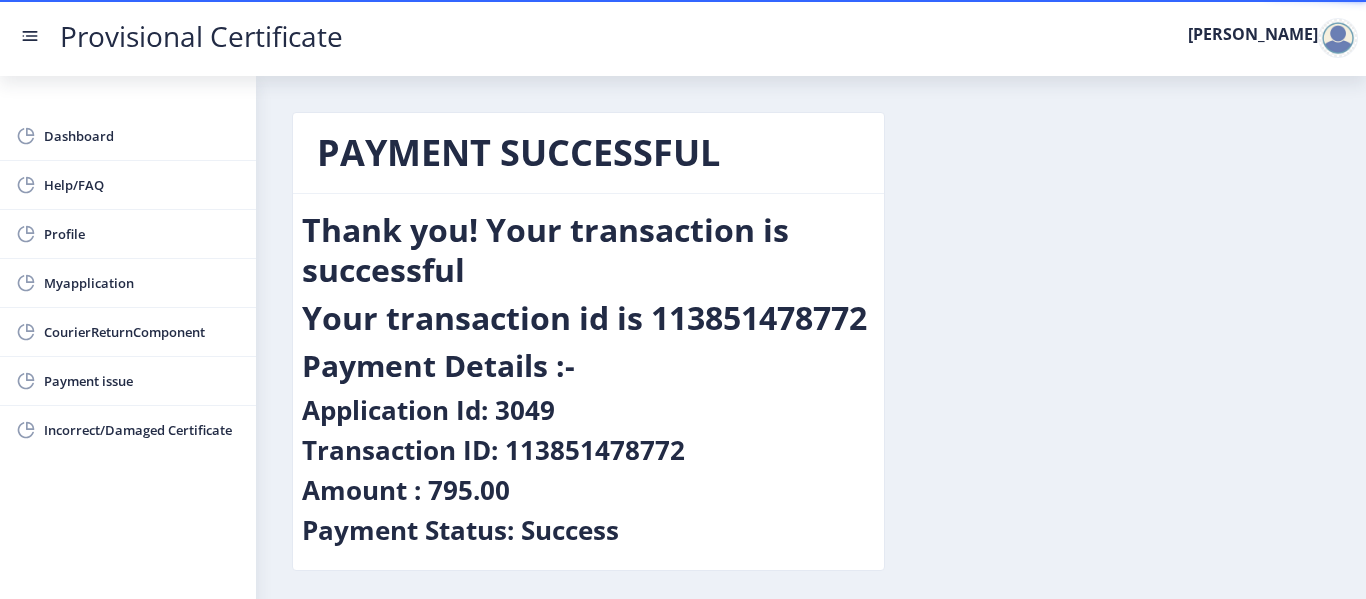 scroll, scrollTop: 1, scrollLeft: 0, axis: vertical 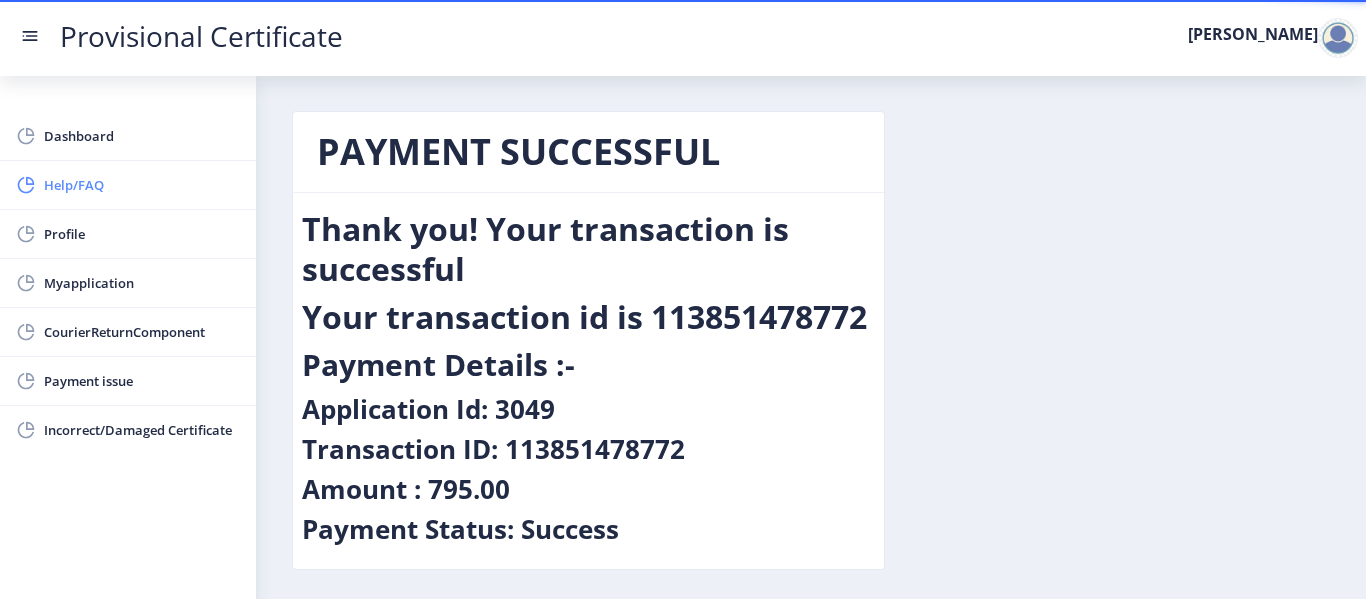 click on "Help/FAQ" 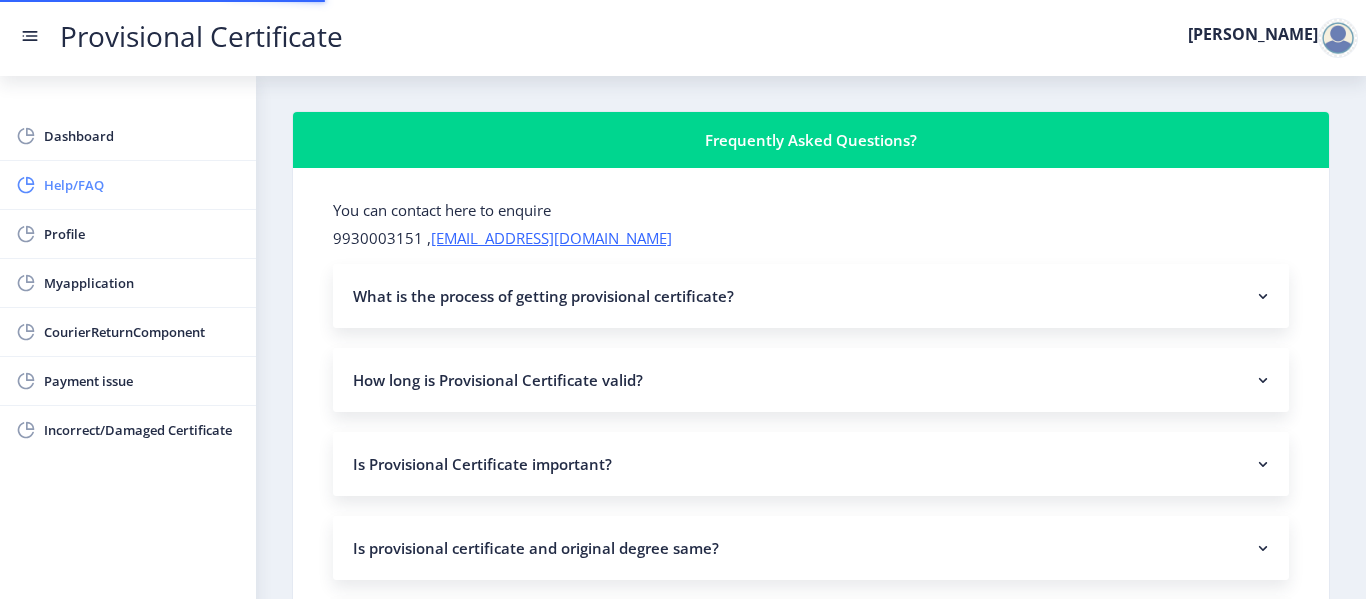scroll, scrollTop: 0, scrollLeft: 0, axis: both 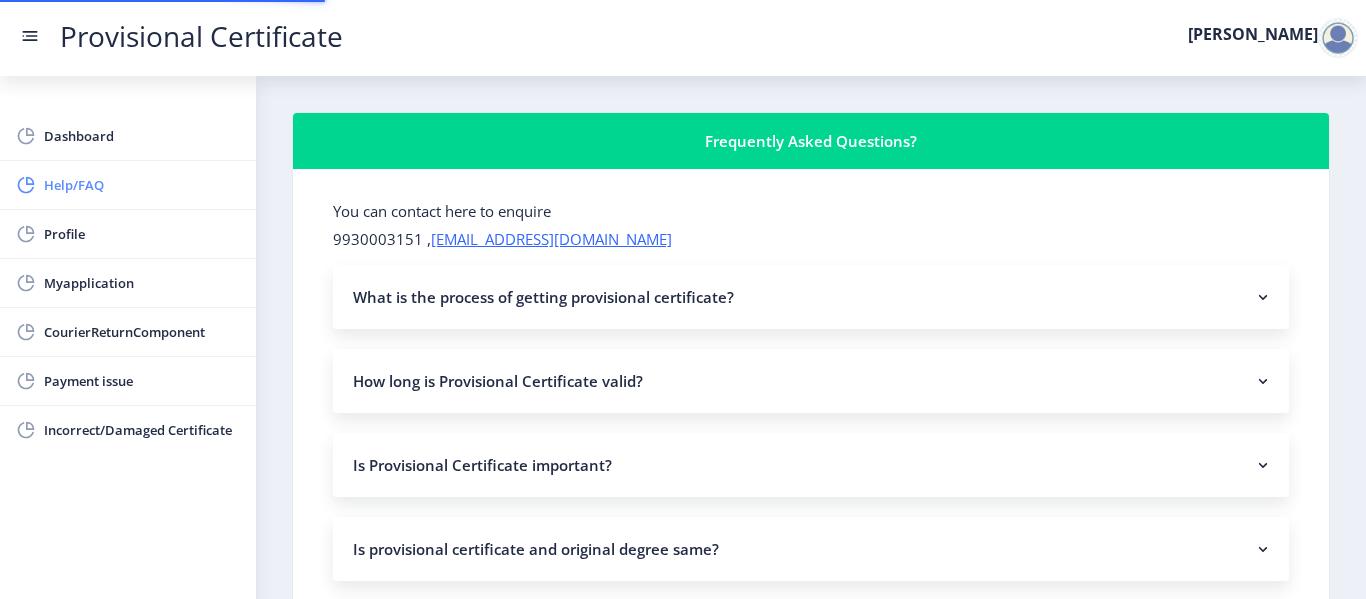 click on "Help/FAQ" 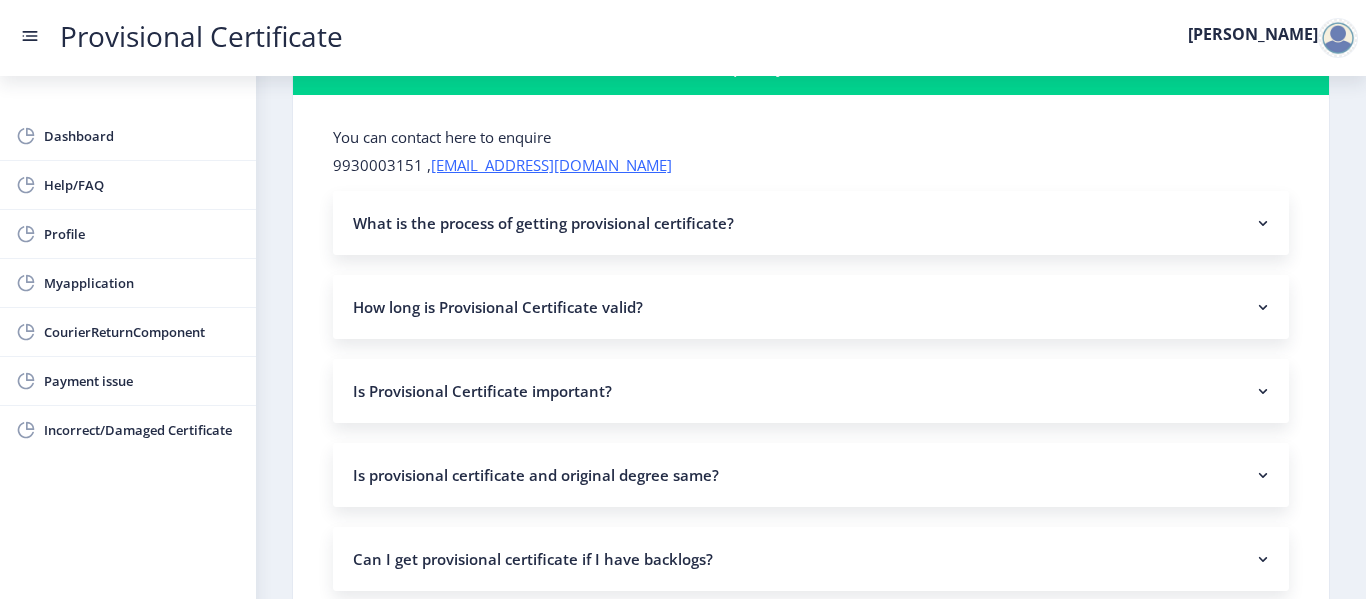 scroll, scrollTop: 76, scrollLeft: 0, axis: vertical 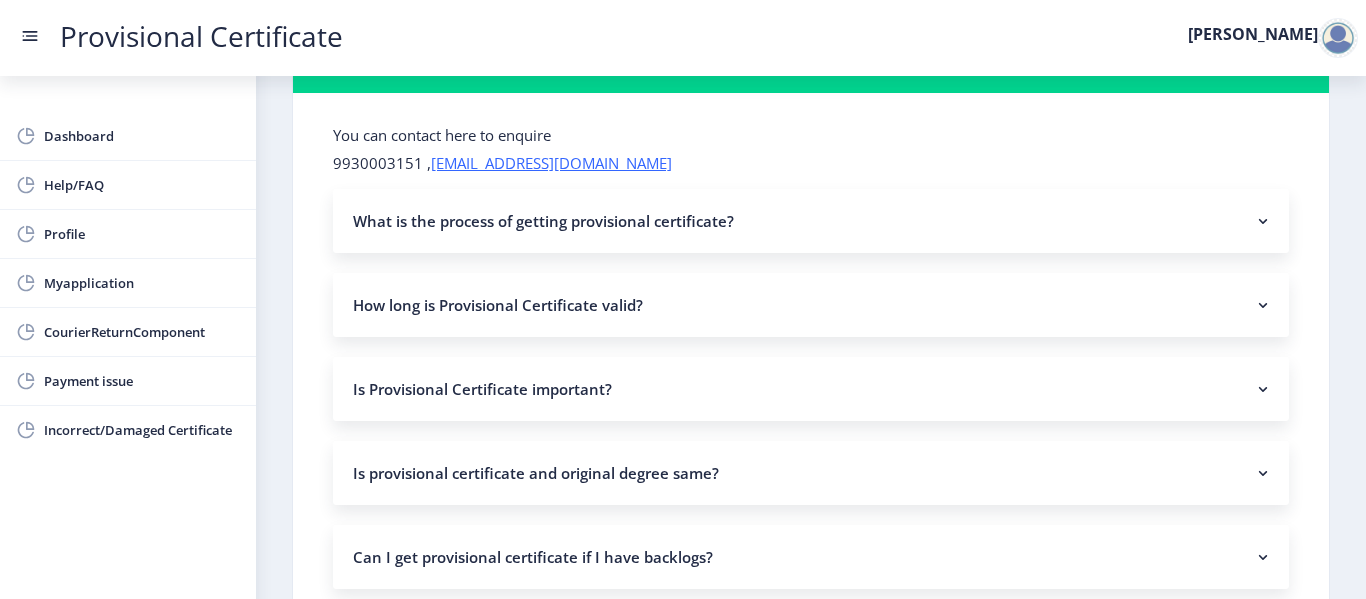 click on "How long is Provisional Certificate valid?" 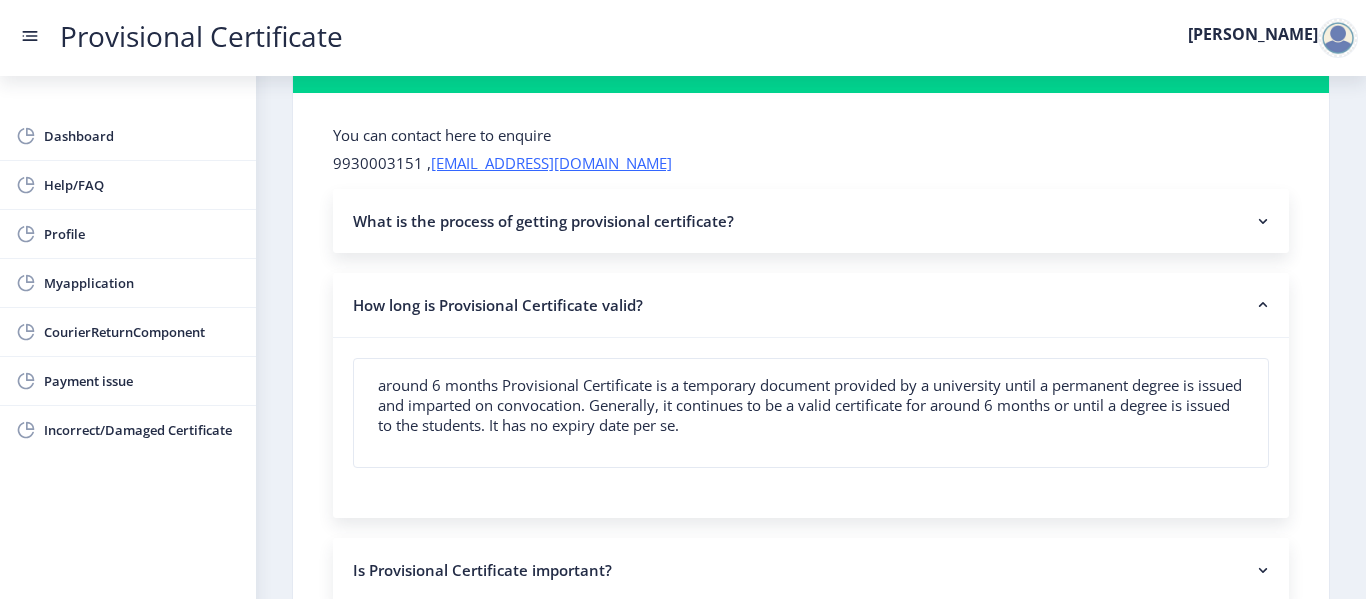 click on "How long is Provisional Certificate valid?" 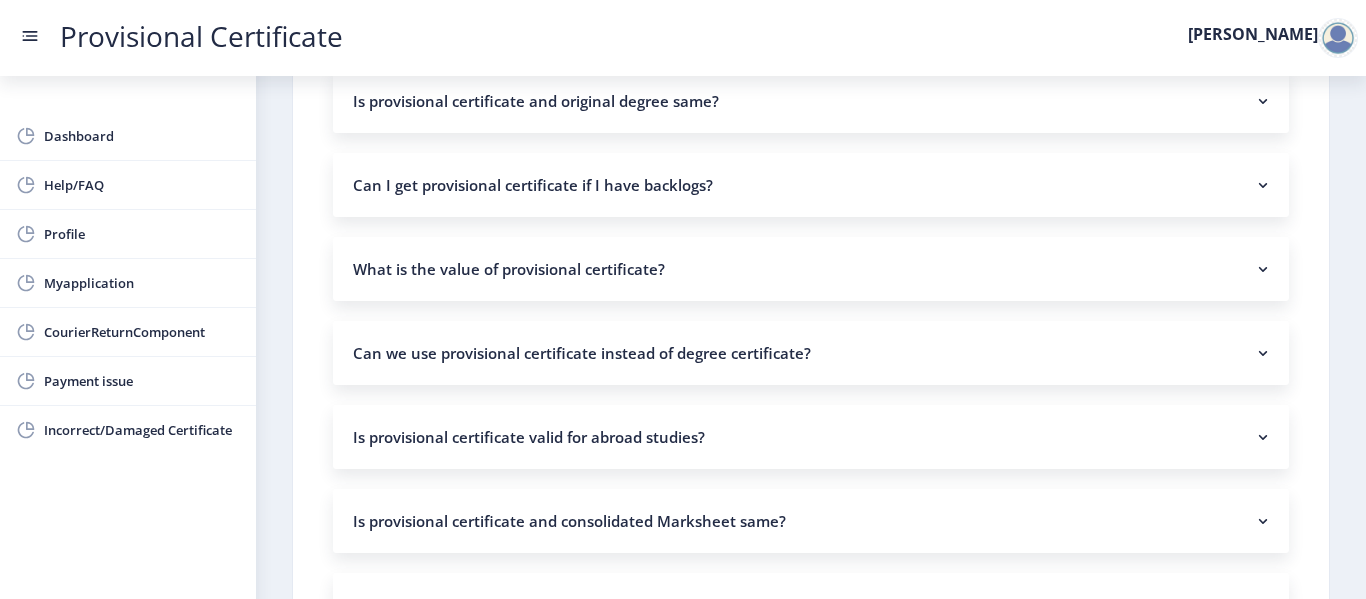 scroll, scrollTop: 458, scrollLeft: 0, axis: vertical 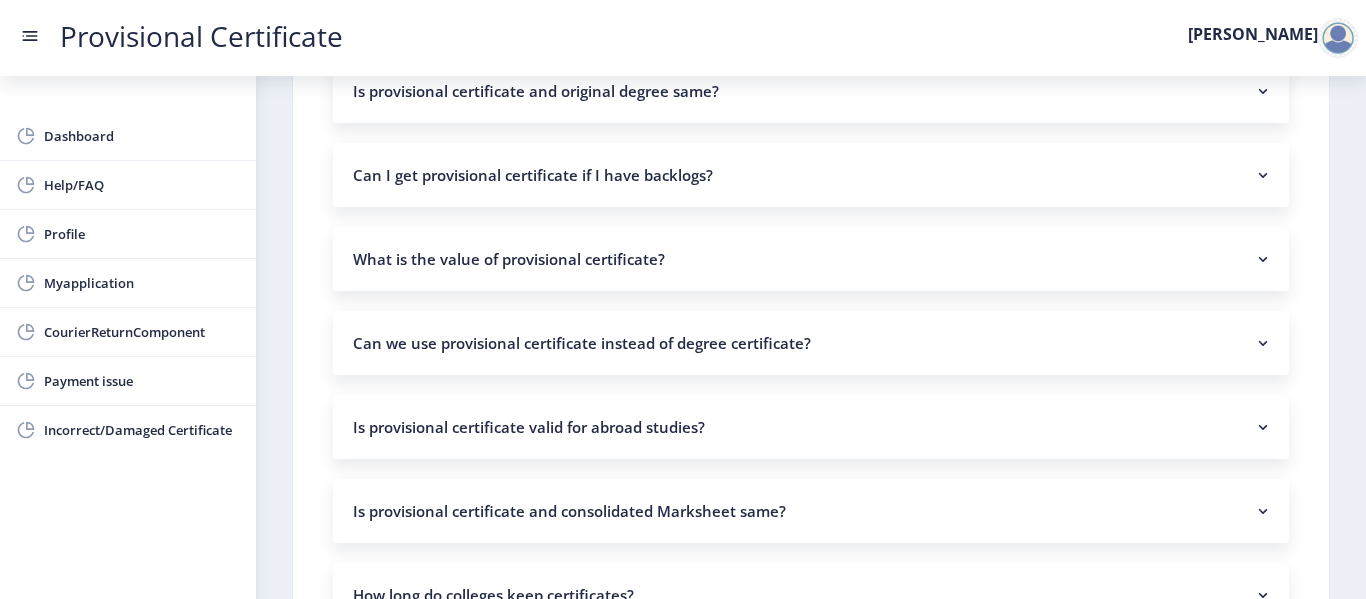 click on "Can we use provisional certificate instead of degree certificate?" 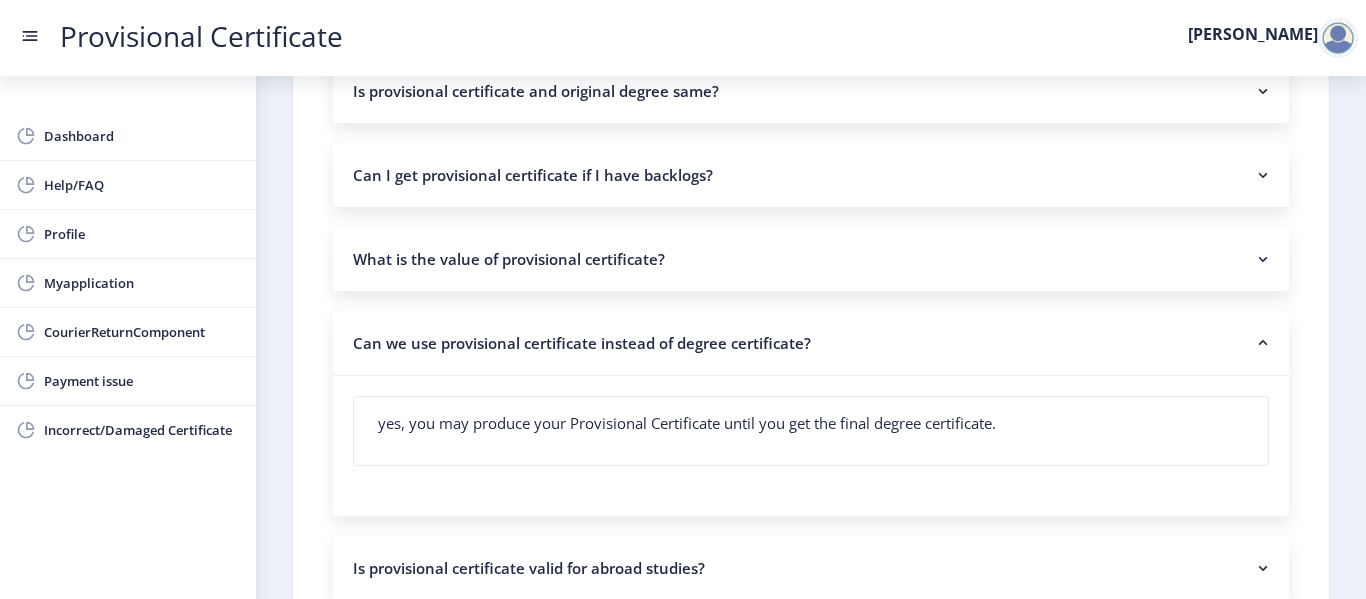click on "Can we use provisional certificate instead of degree certificate?" 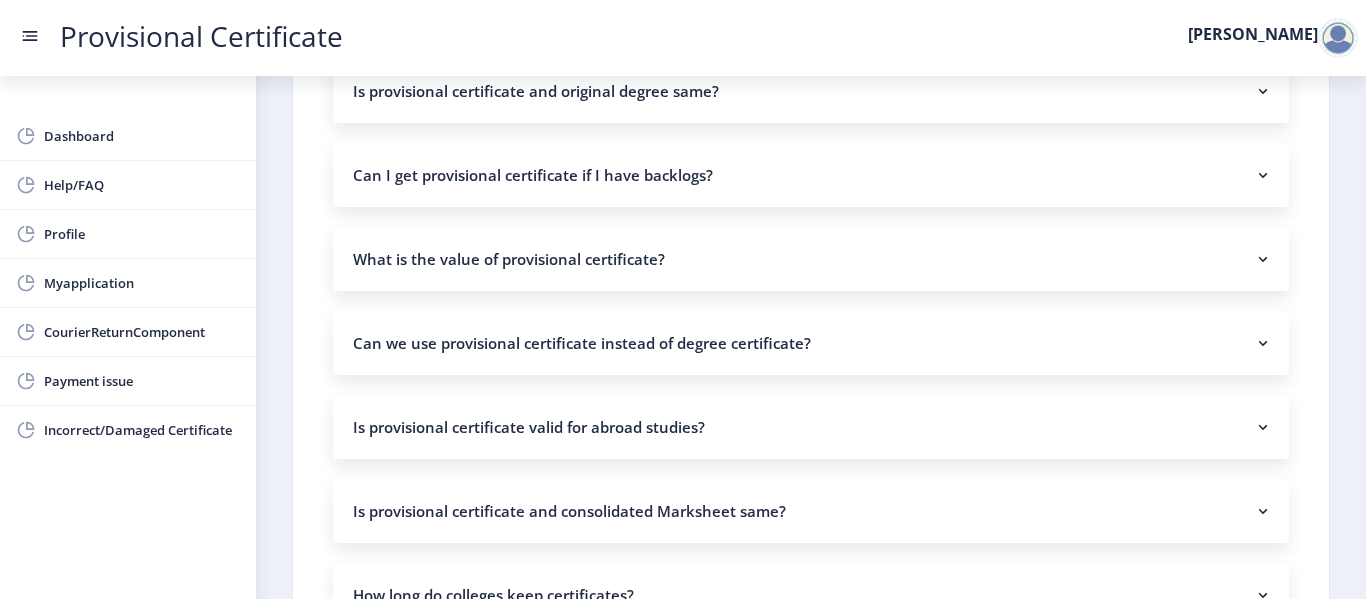 click on "Is provisional certificate valid for abroad studies?" 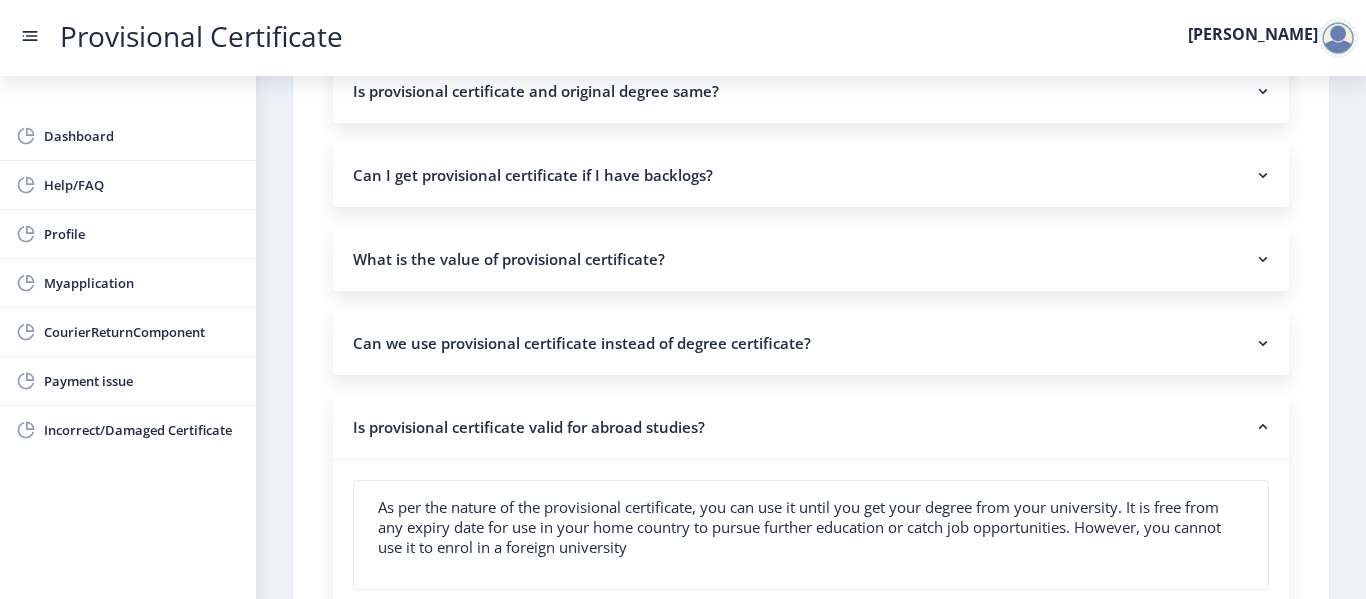 click on "Is provisional certificate valid for abroad studies?" 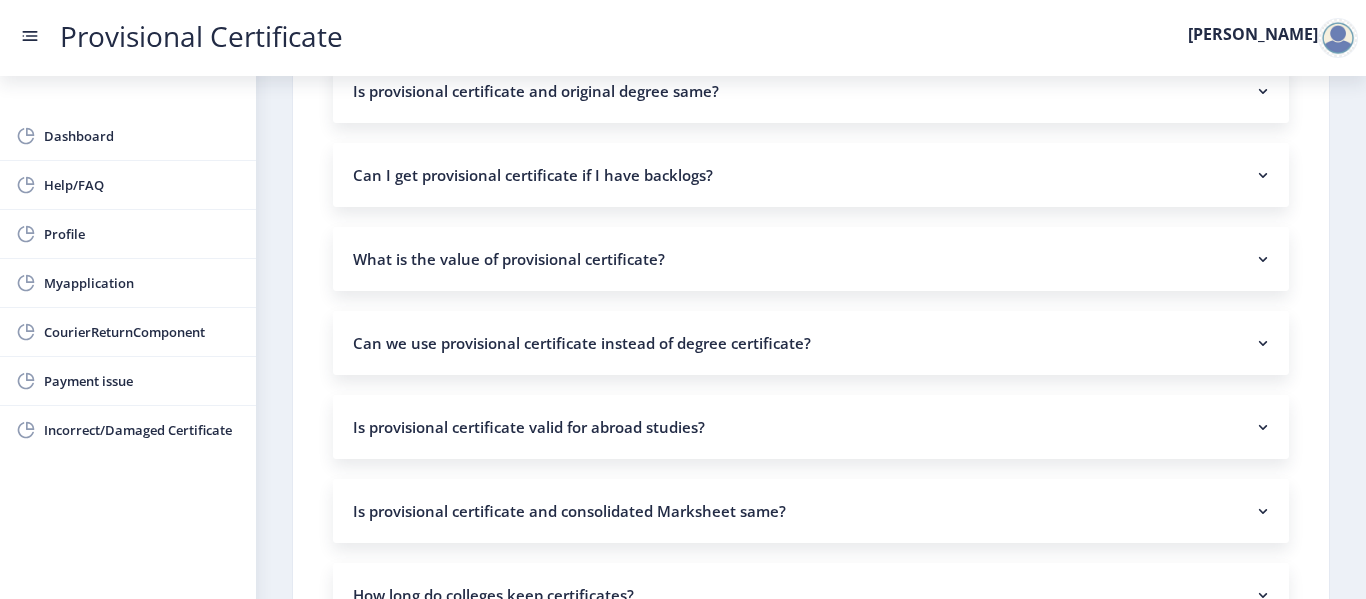 click on "Is provisional certificate valid for abroad studies?" 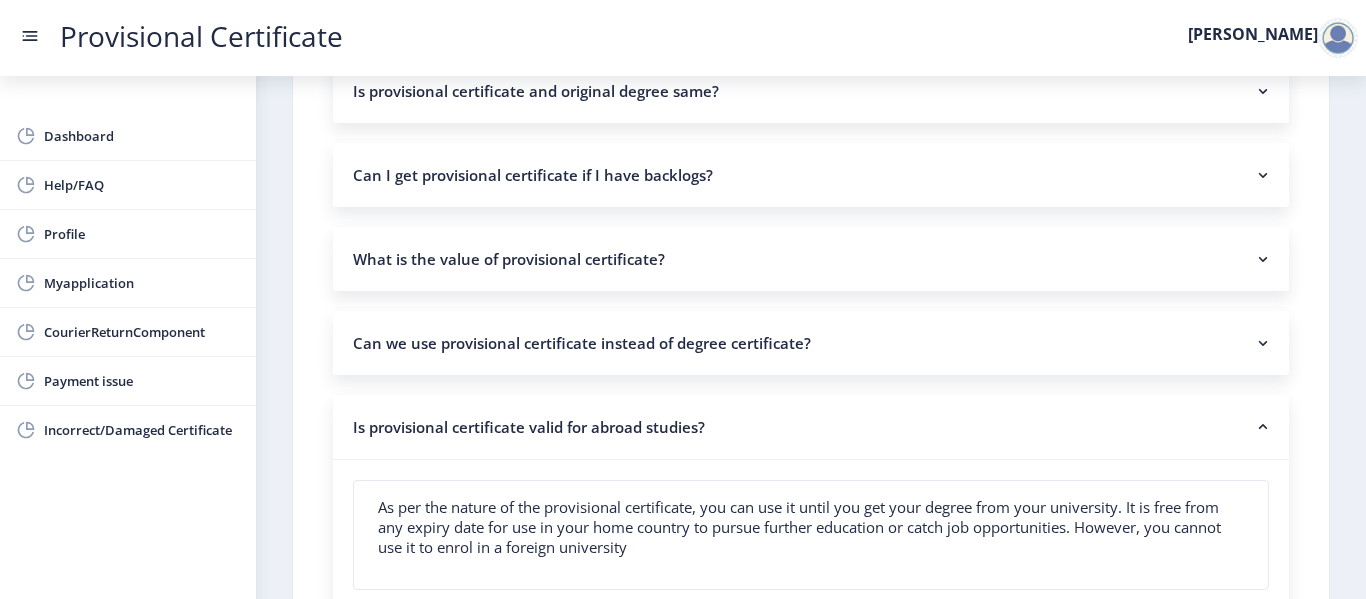 click on "Is provisional certificate valid for abroad studies?" 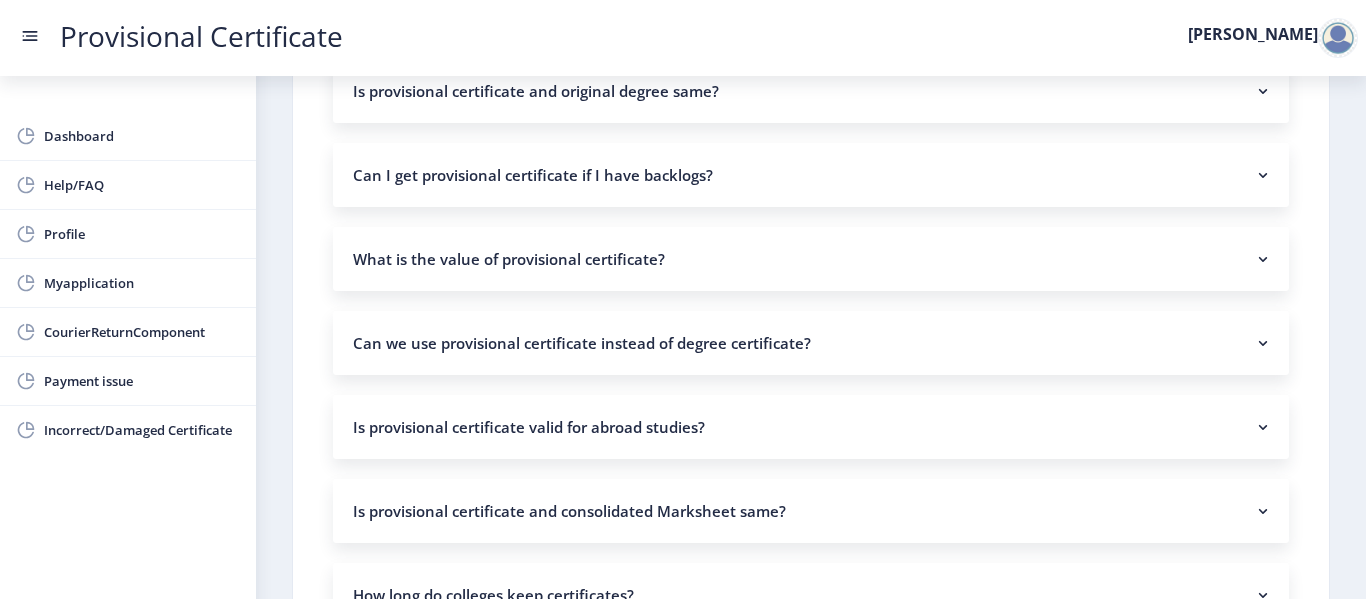 click on "Is provisional certificate valid for abroad studies?" 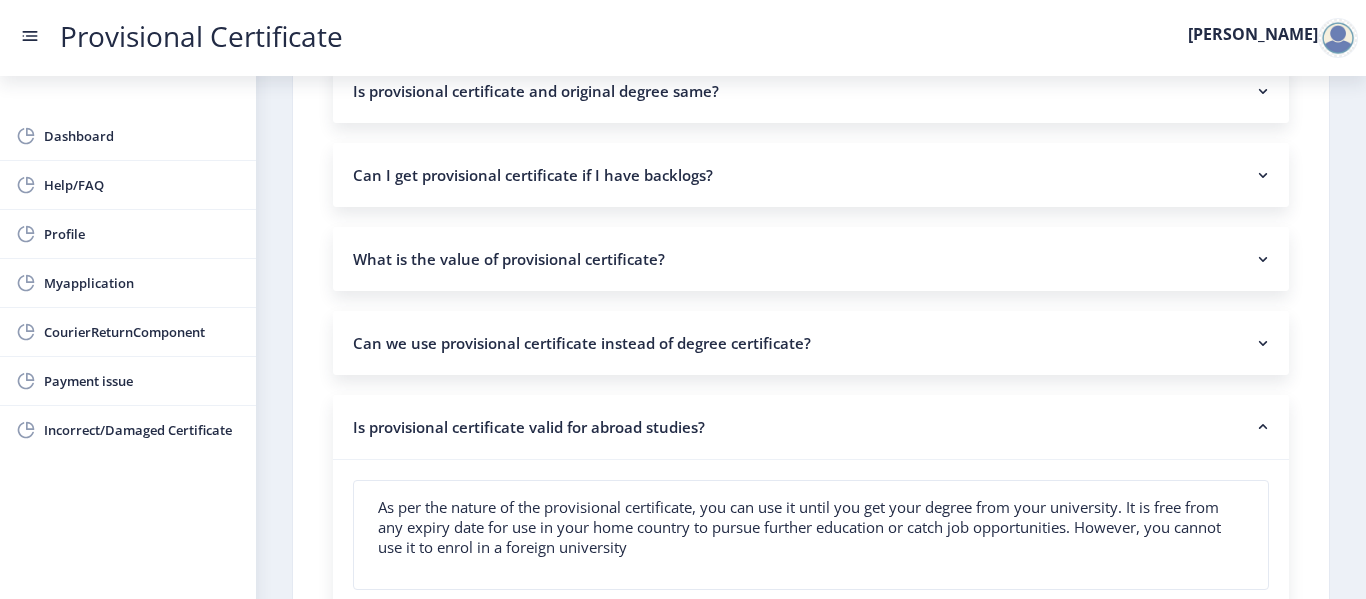 click on "Is provisional certificate valid for abroad studies?" 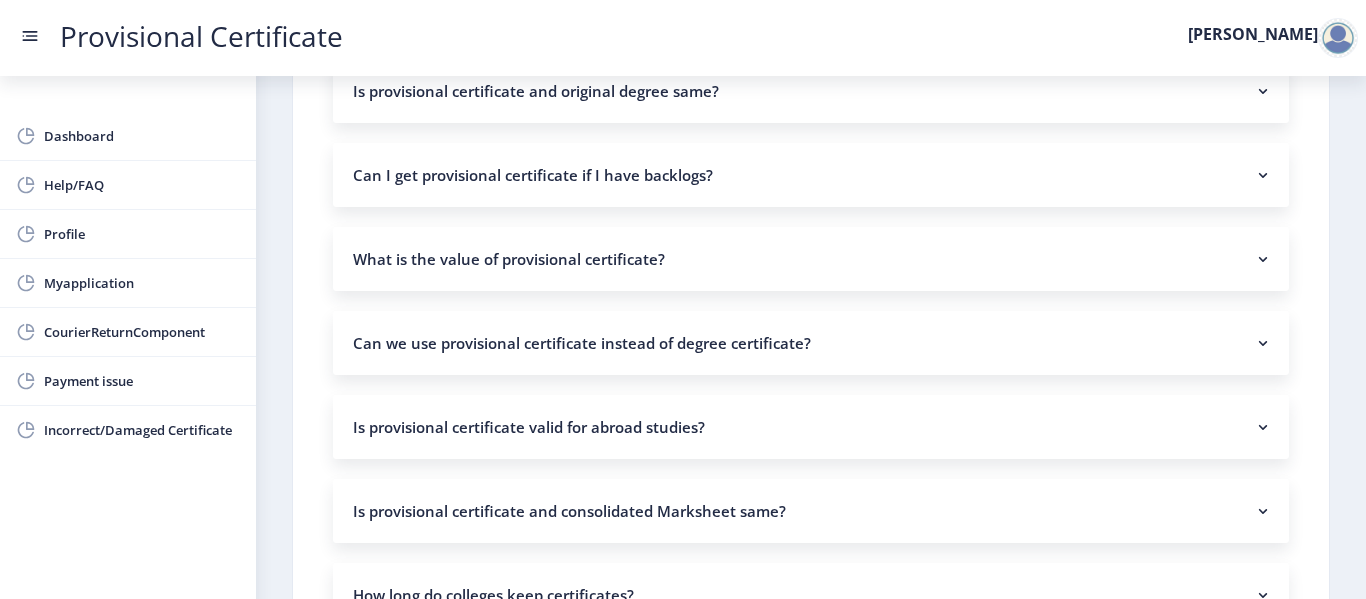click on "Is provisional certificate and consolidated Marksheet same?" 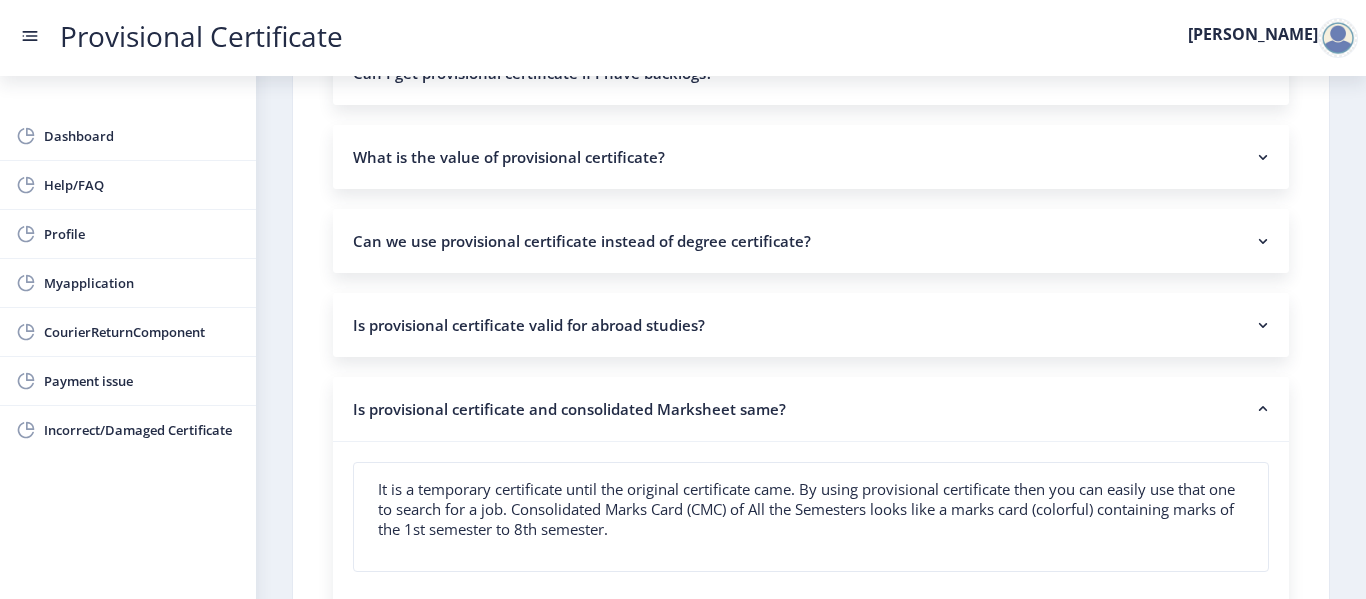scroll, scrollTop: 561, scrollLeft: 0, axis: vertical 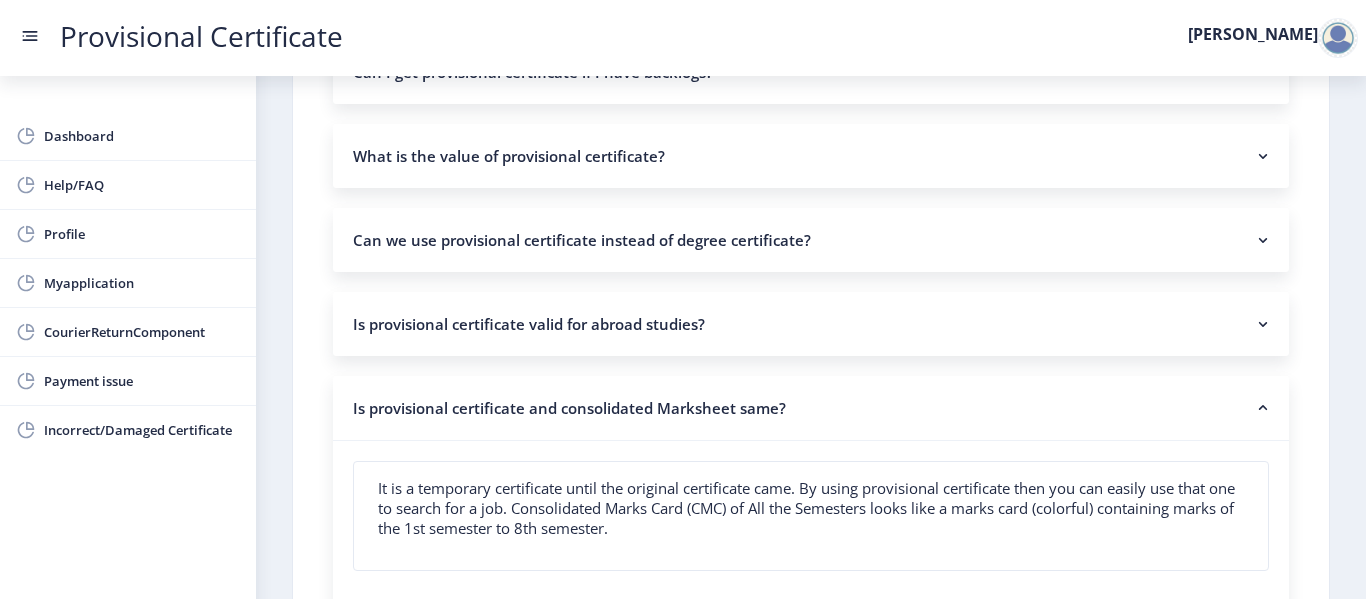 click on "Is provisional certificate and consolidated Marksheet same?" 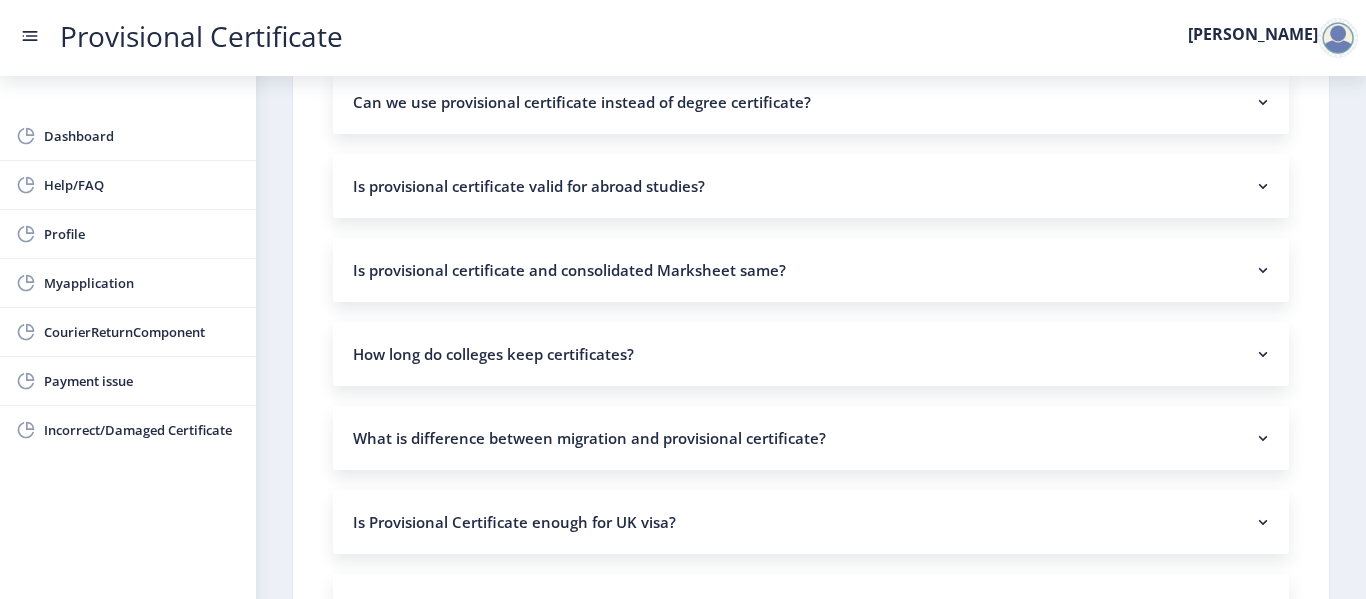 scroll, scrollTop: 720, scrollLeft: 0, axis: vertical 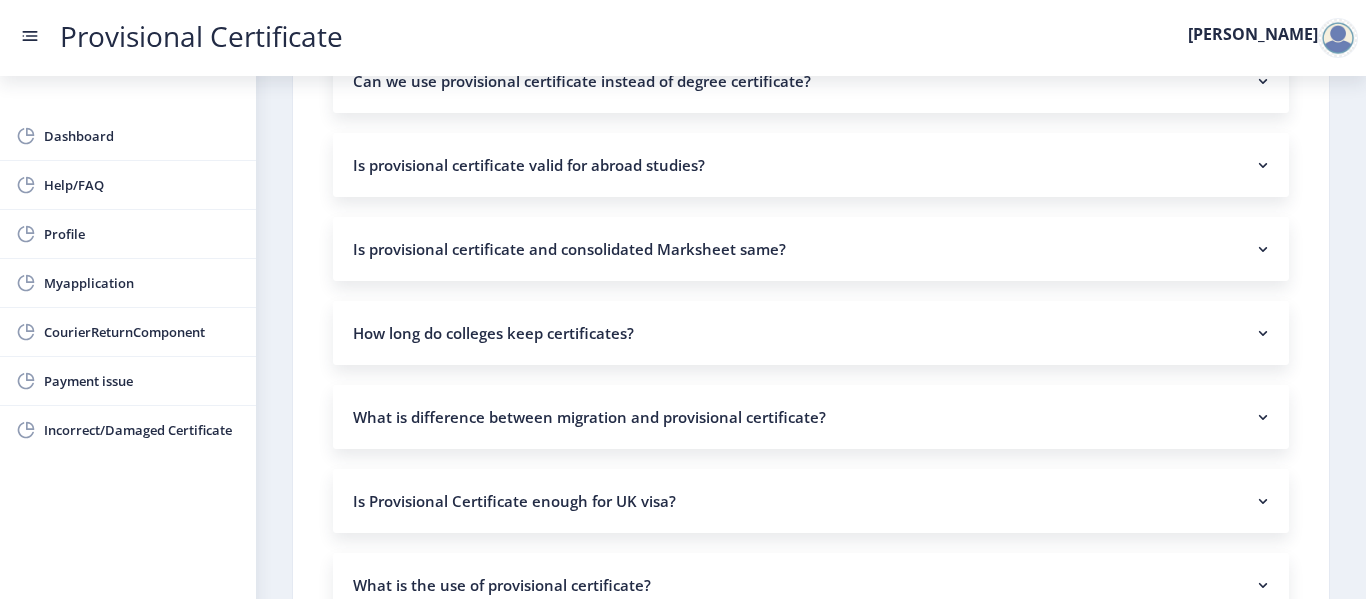 click on "What is difference between migration and provisional certificate?" 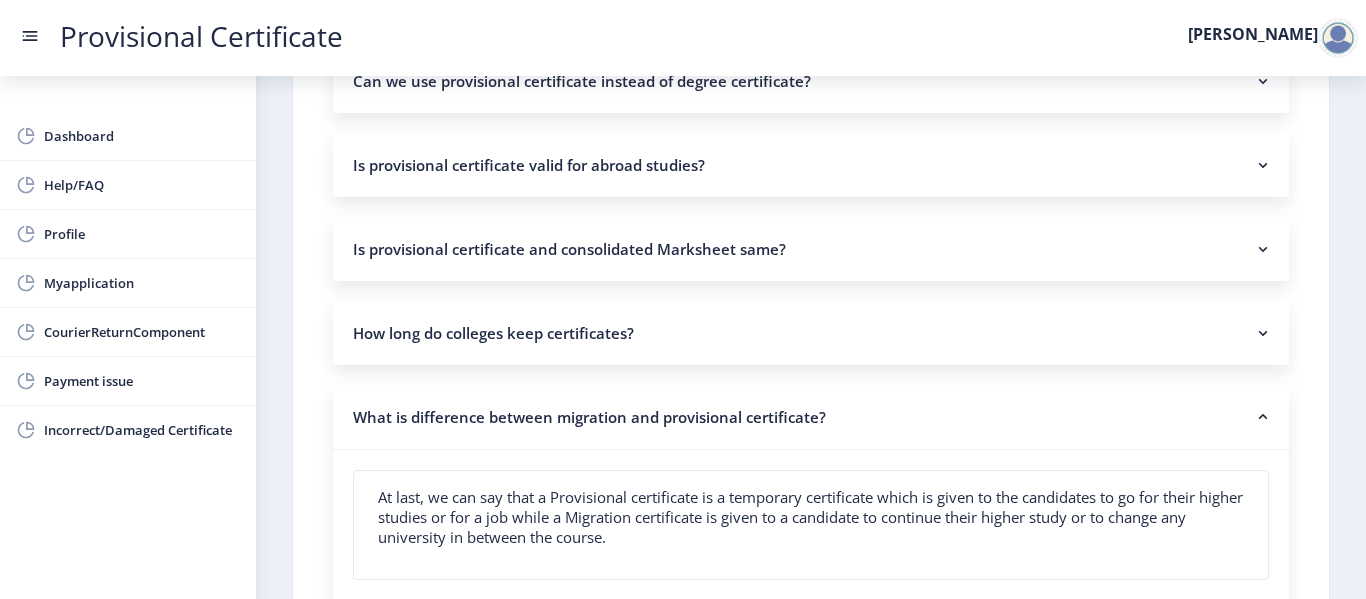 click on "What is difference between migration and provisional certificate?" 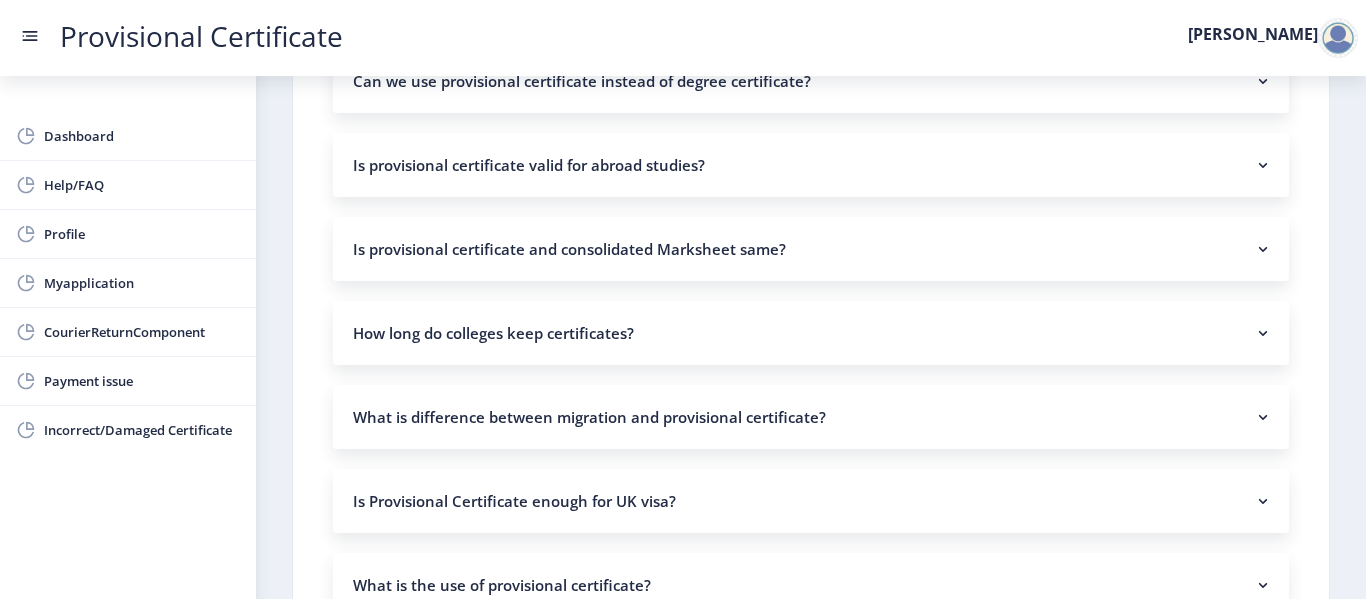 scroll, scrollTop: 896, scrollLeft: 0, axis: vertical 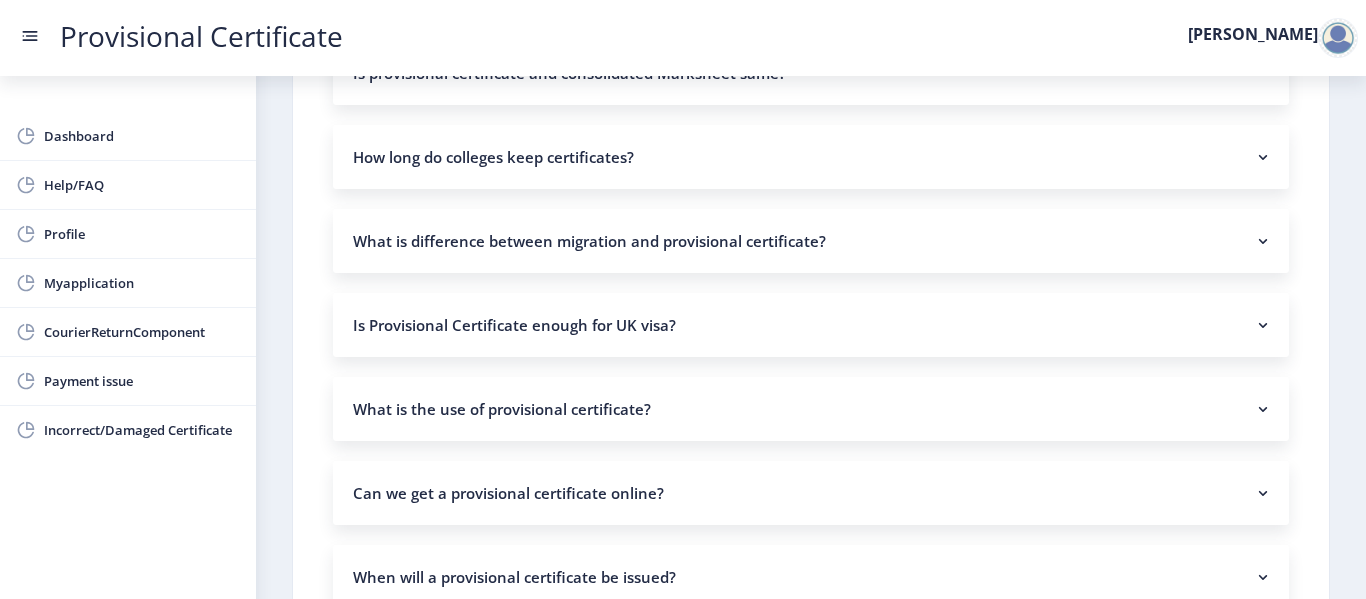click on "Is Provisional Certificate enough for UK visa?" 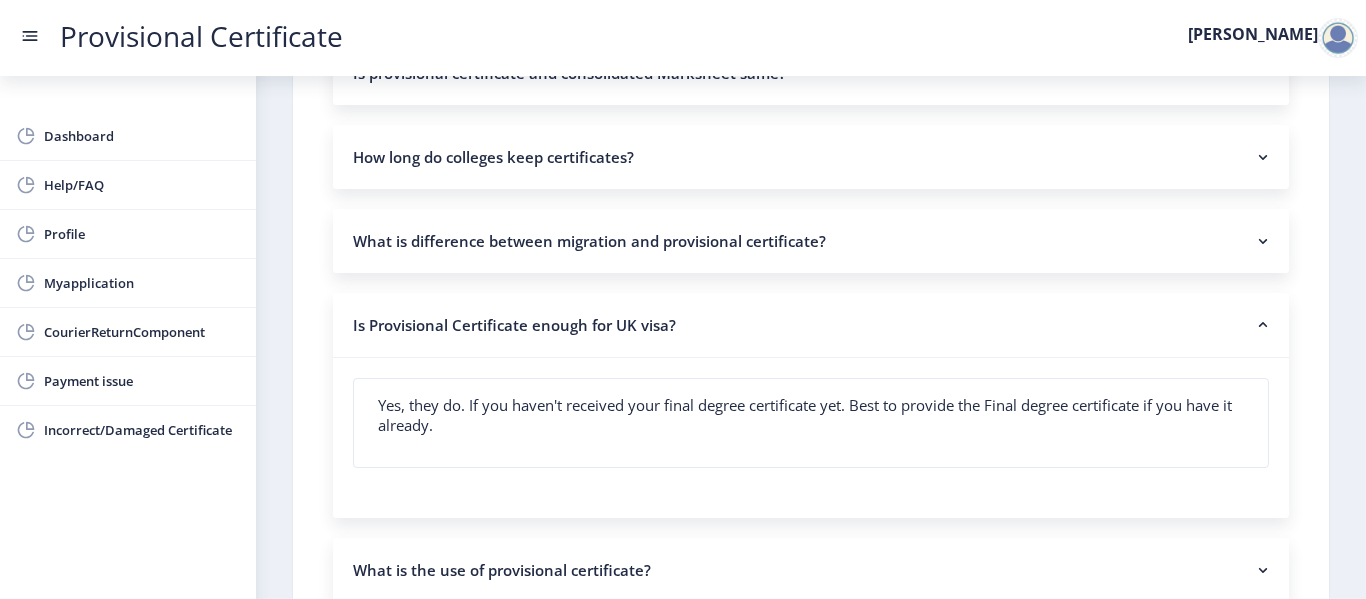 click on "Is Provisional Certificate enough for UK visa?" 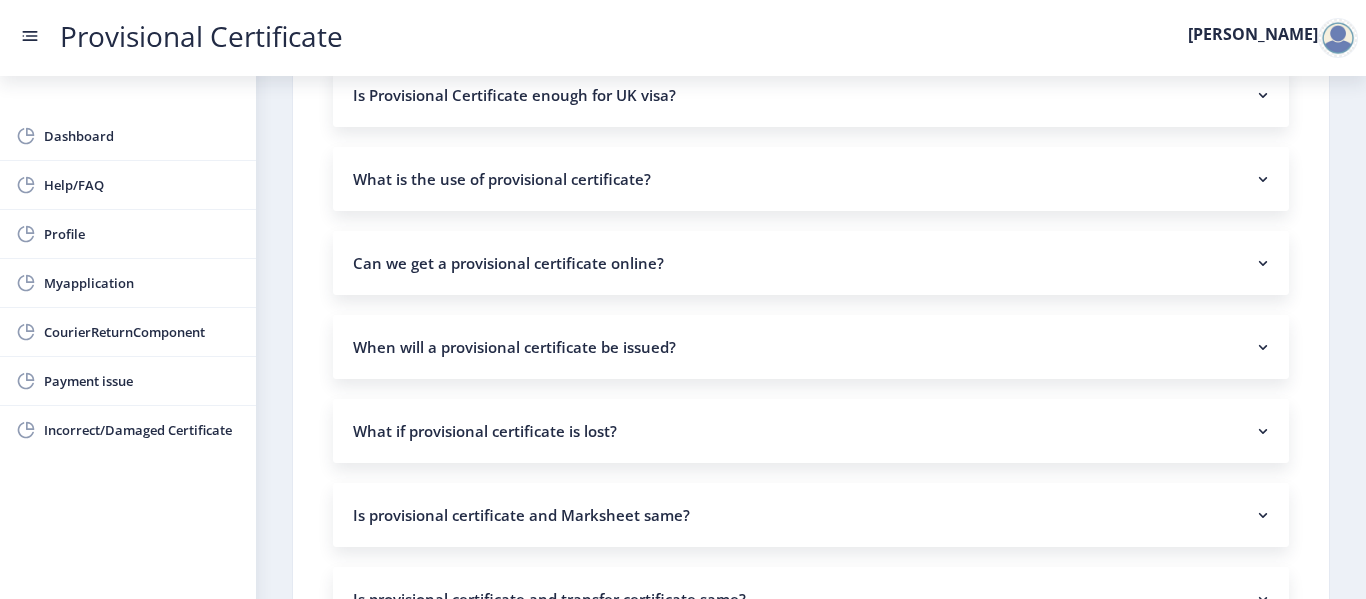 scroll, scrollTop: 1127, scrollLeft: 0, axis: vertical 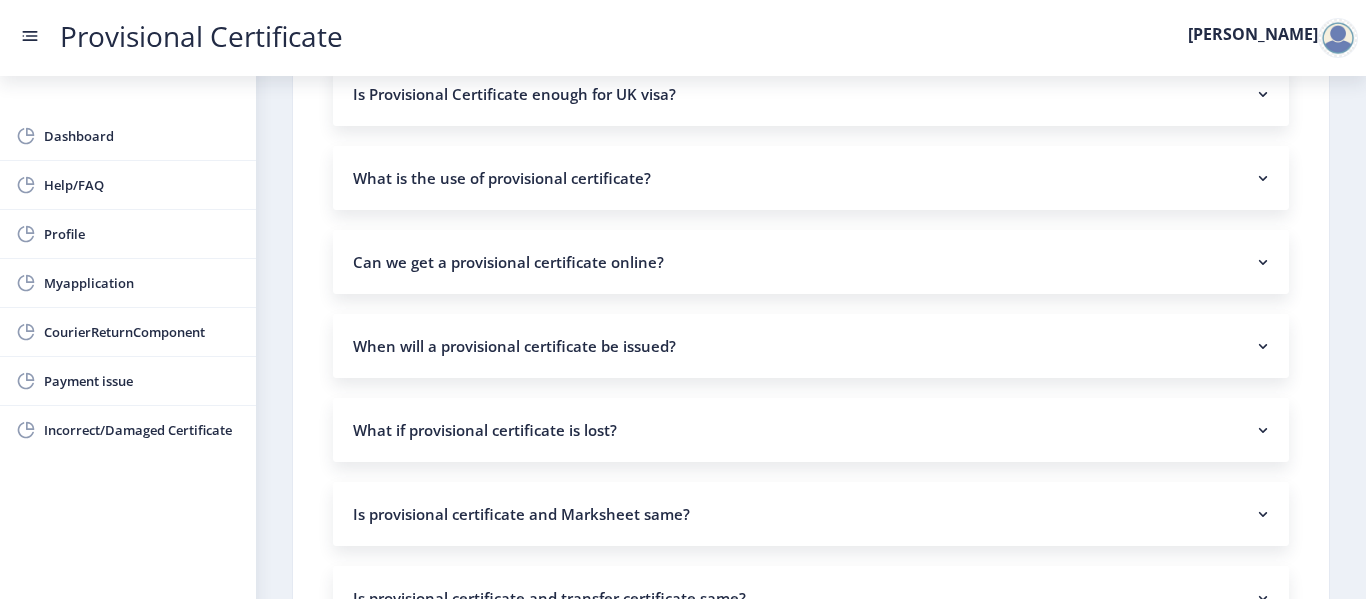click on "When will a provisional certificate be issued?" 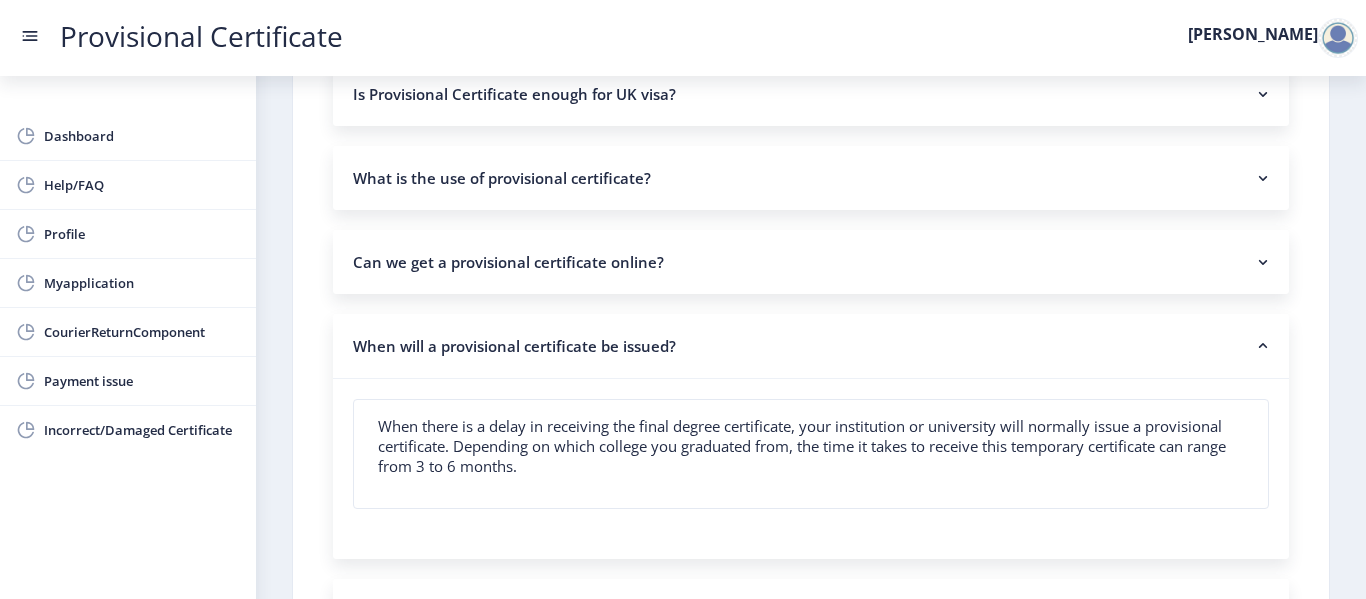 click on "When will a provisional certificate be issued?" 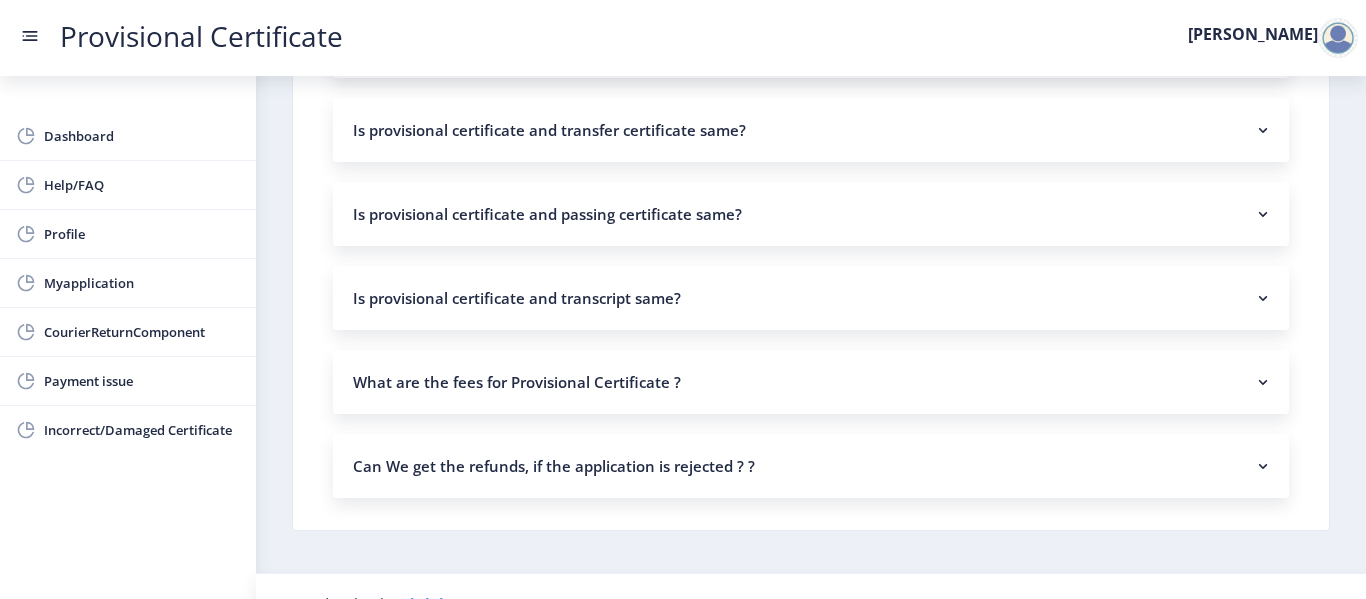 scroll, scrollTop: 1630, scrollLeft: 0, axis: vertical 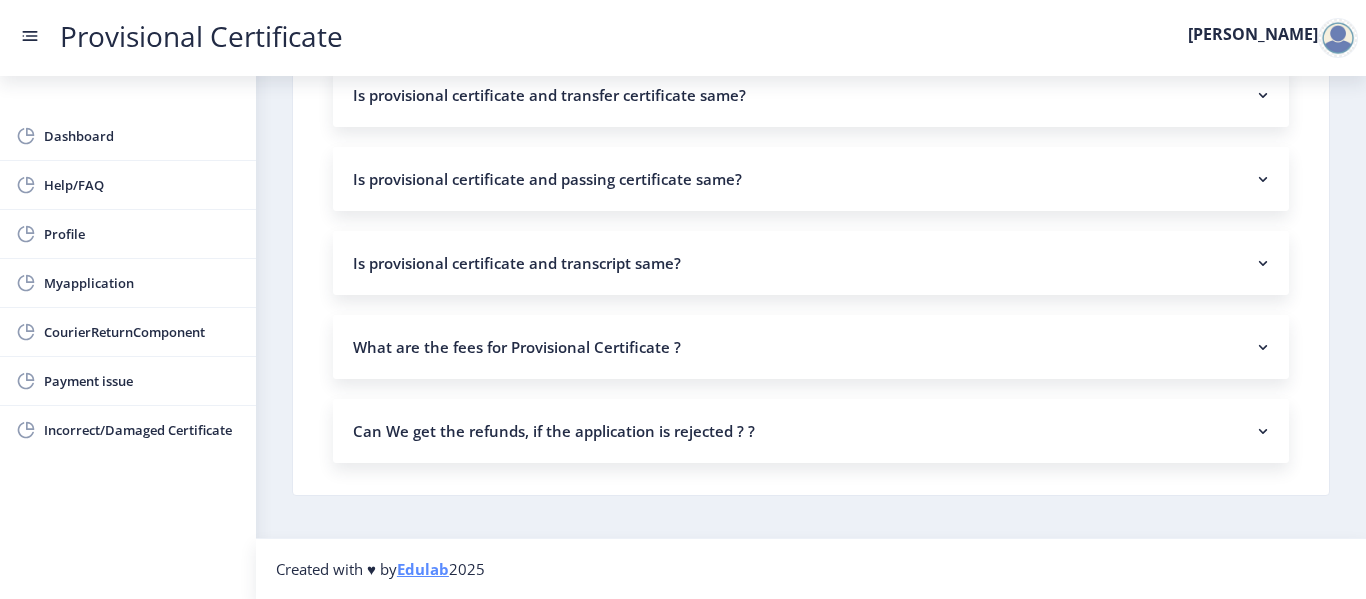 click on "What are the fees for Provisional Certificate ?" 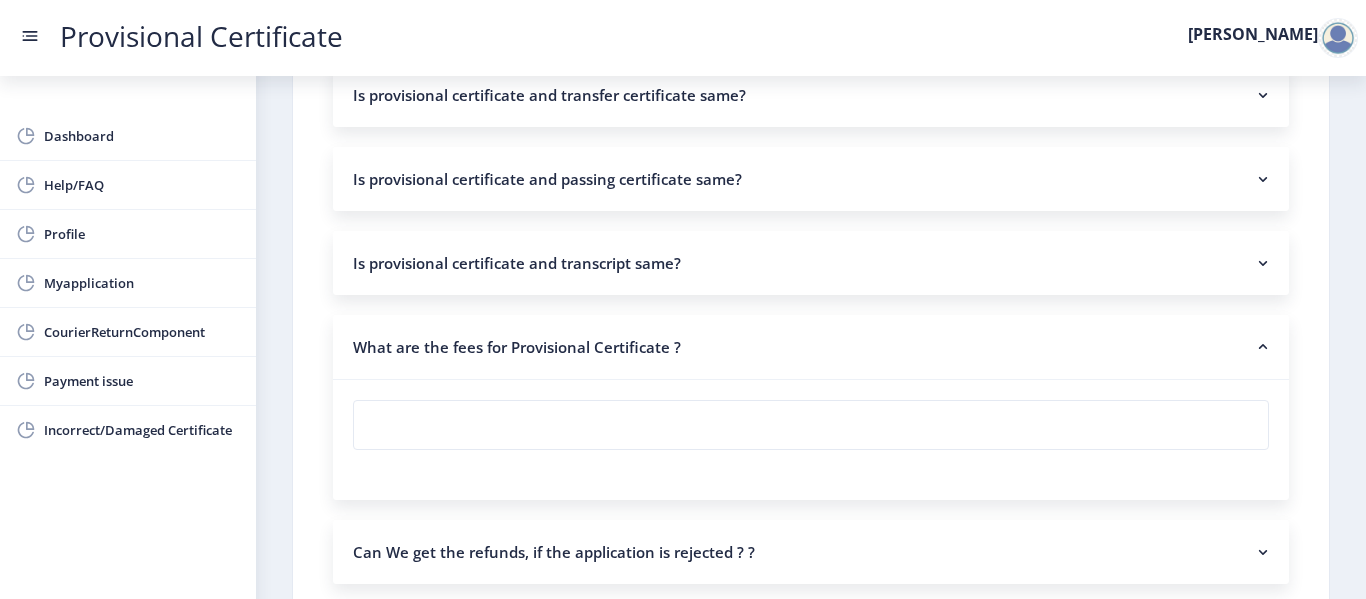 click on "What are the fees for Provisional Certificate ?" 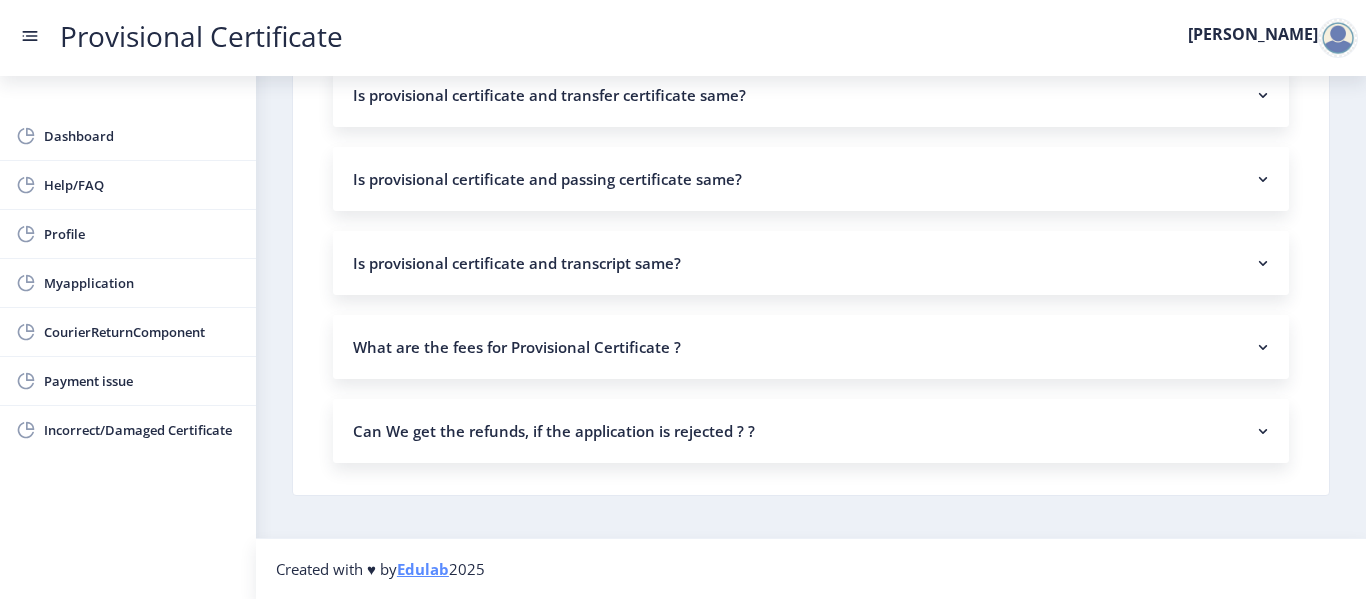 click on "What are the fees for Provisional Certificate ?" 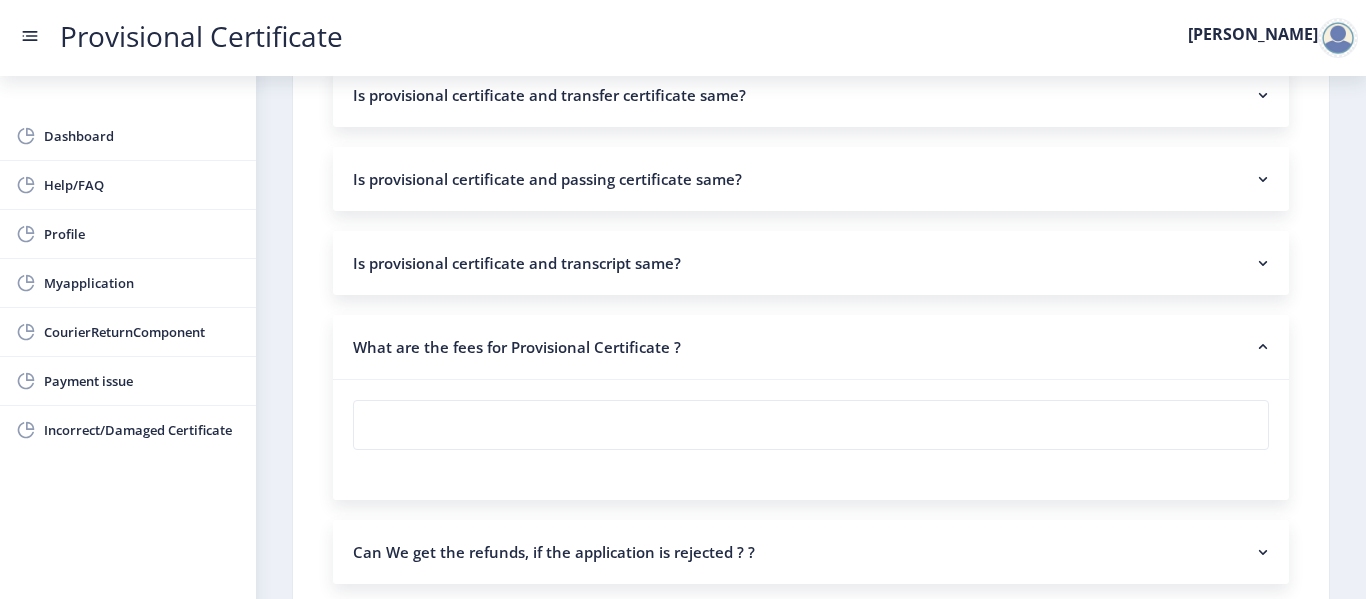 click on "Can We get the refunds, if the application is rejected ? ?" 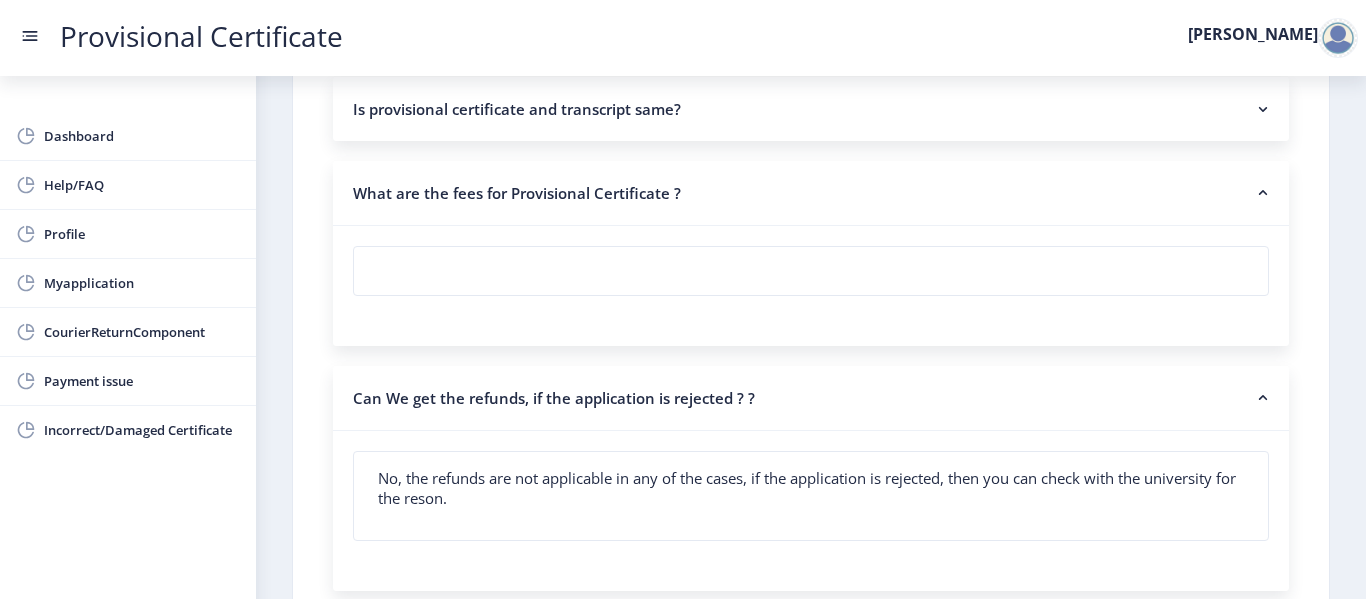 scroll, scrollTop: 1796, scrollLeft: 0, axis: vertical 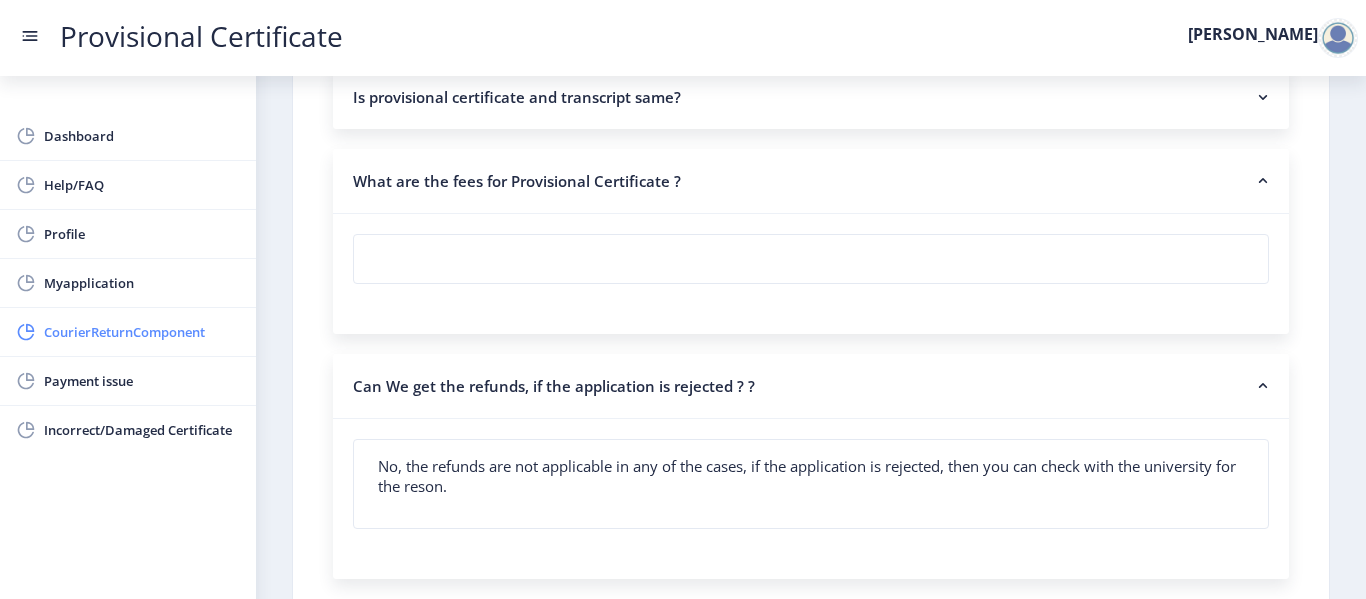 click on "CourierReturnComponent" 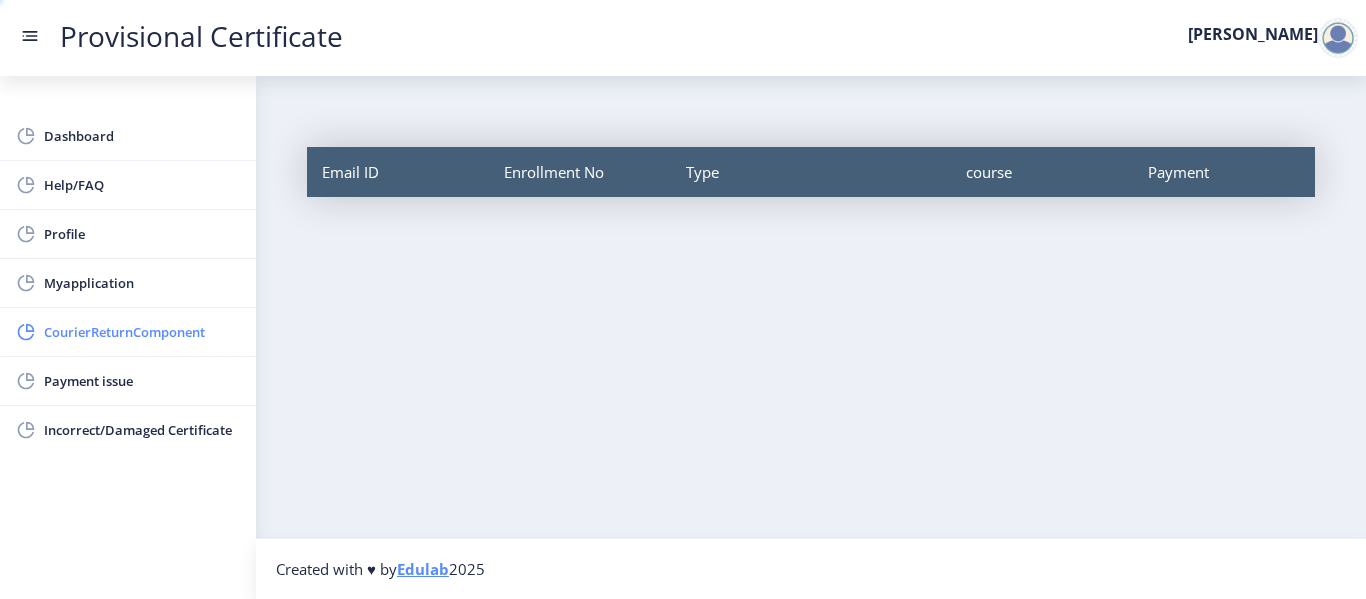 scroll, scrollTop: 0, scrollLeft: 0, axis: both 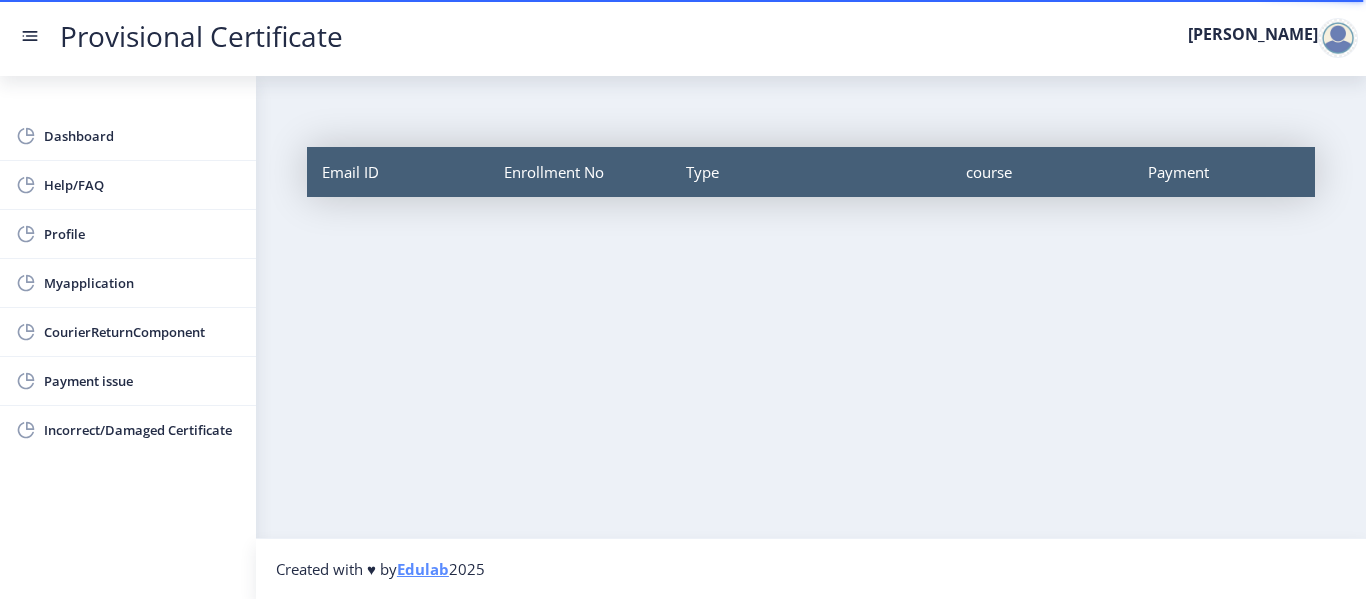 click on "Provisional Certificate [PERSON_NAME]" 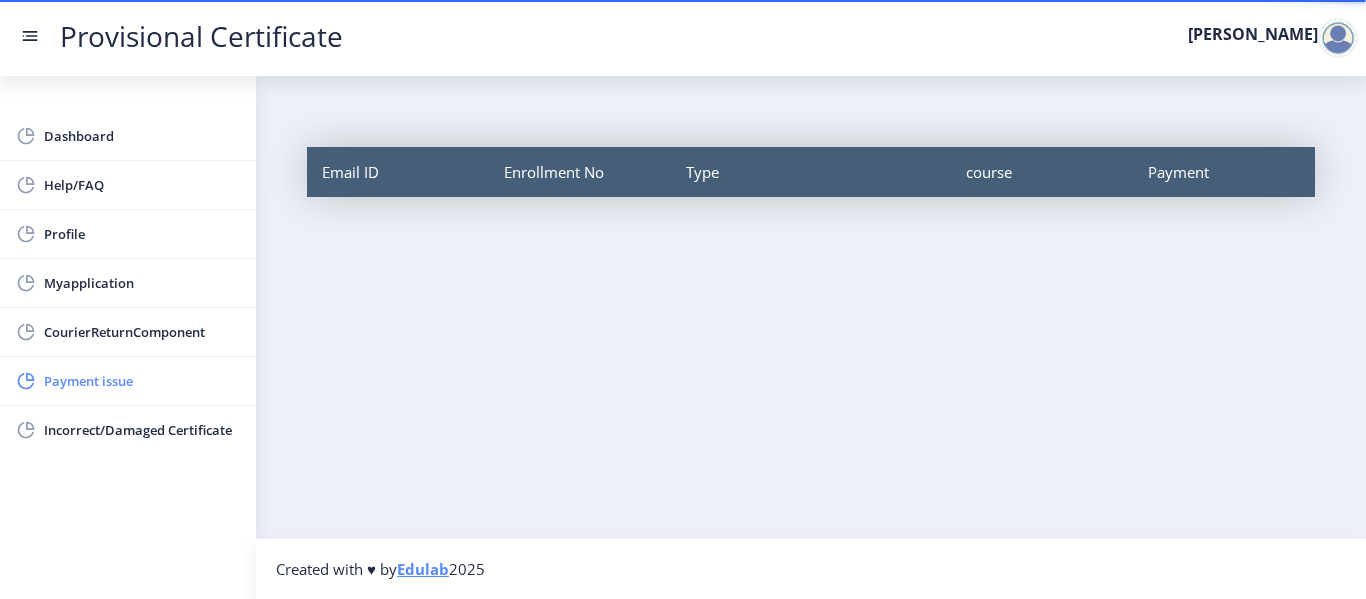 click on "Payment issue" 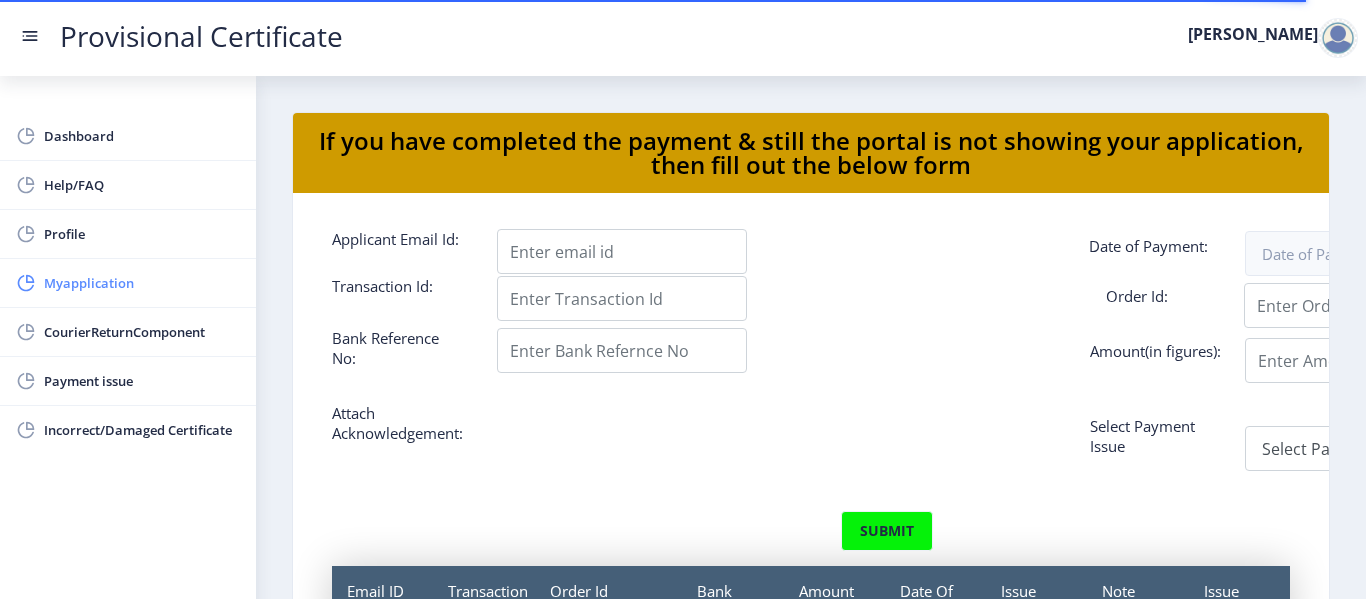 click on "Myapplication" 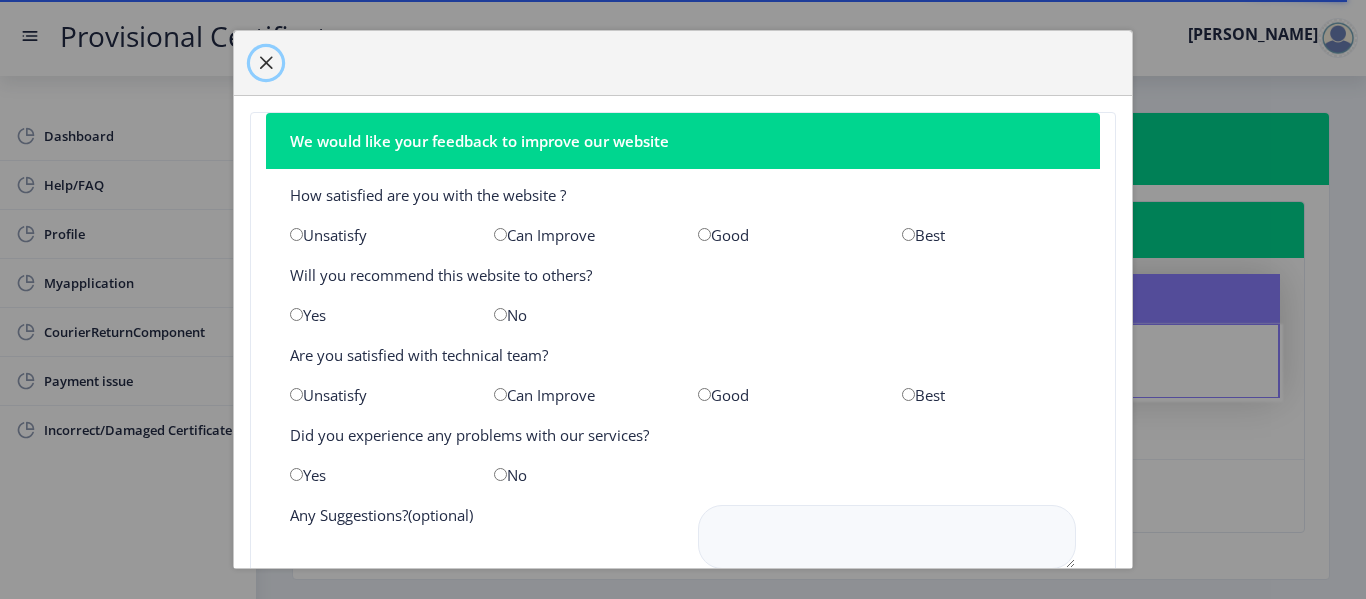 click 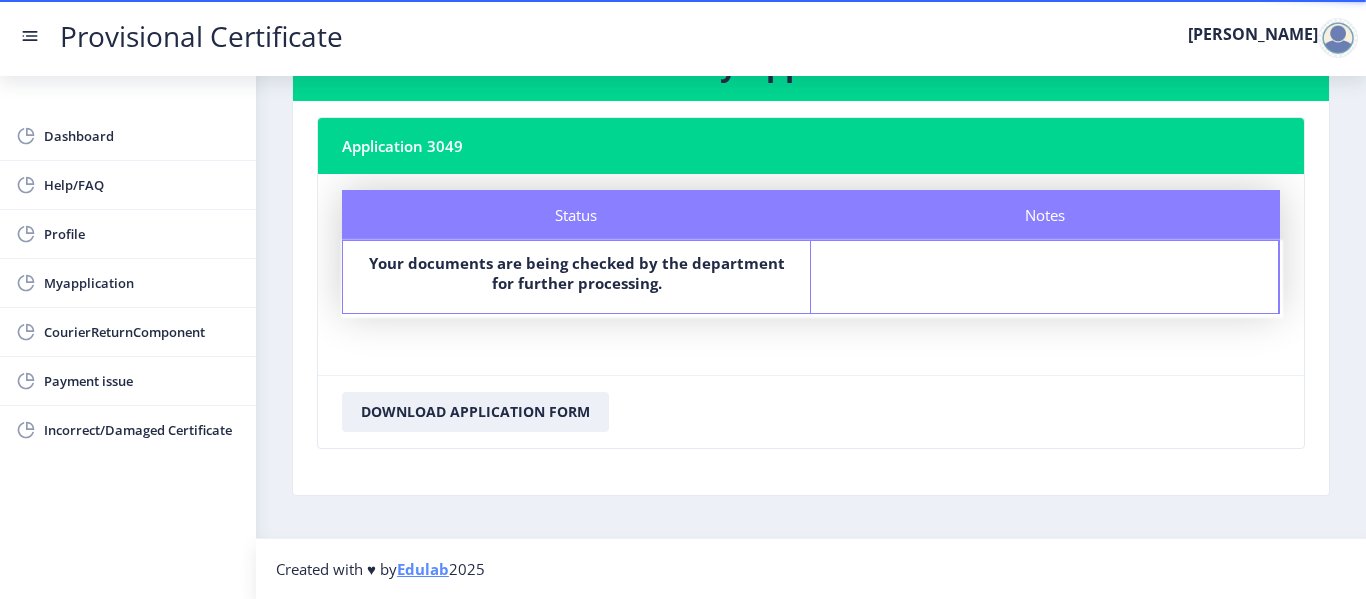 scroll, scrollTop: 0, scrollLeft: 0, axis: both 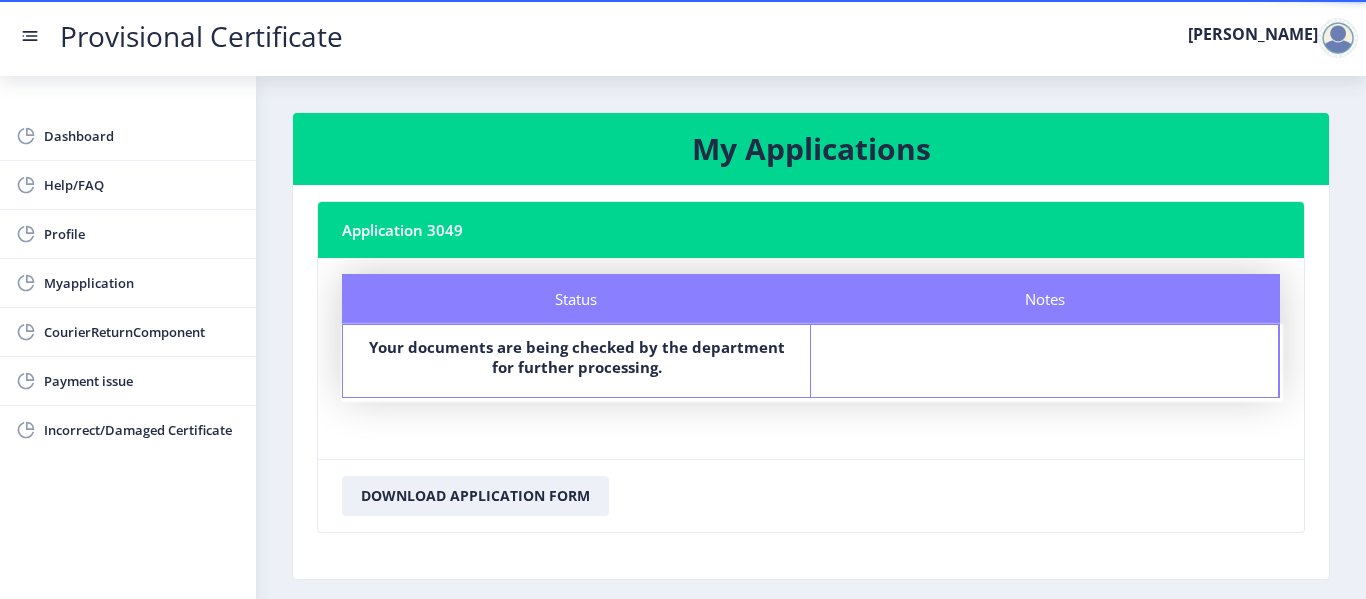 click 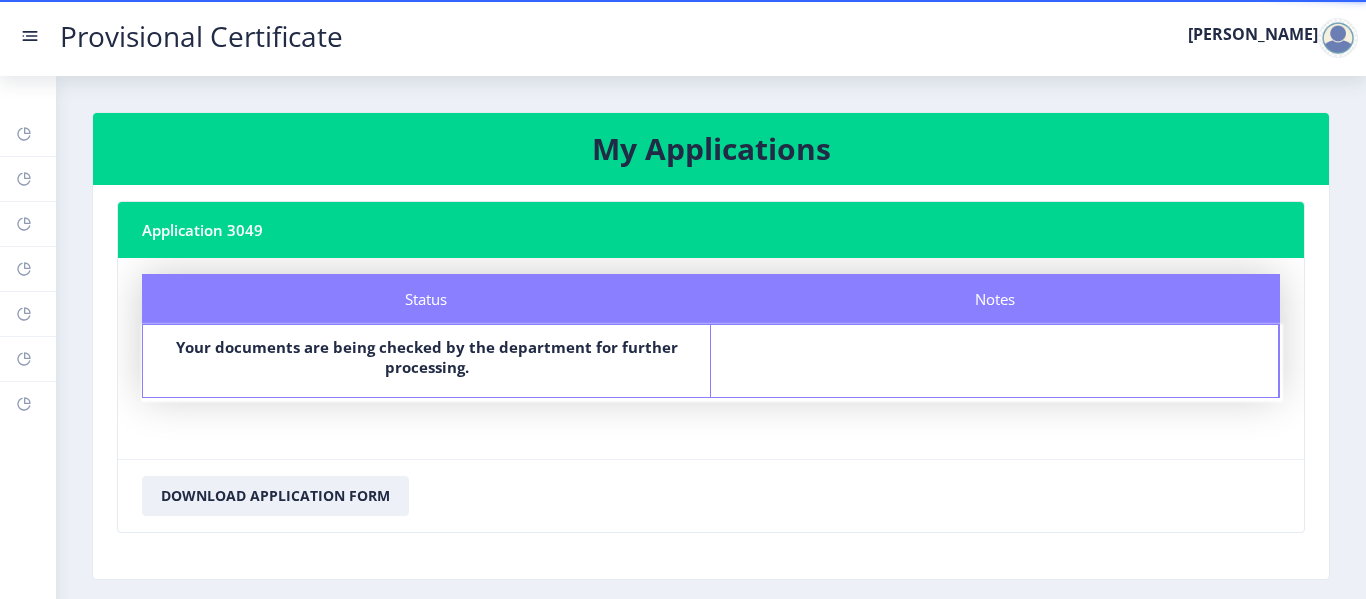 click 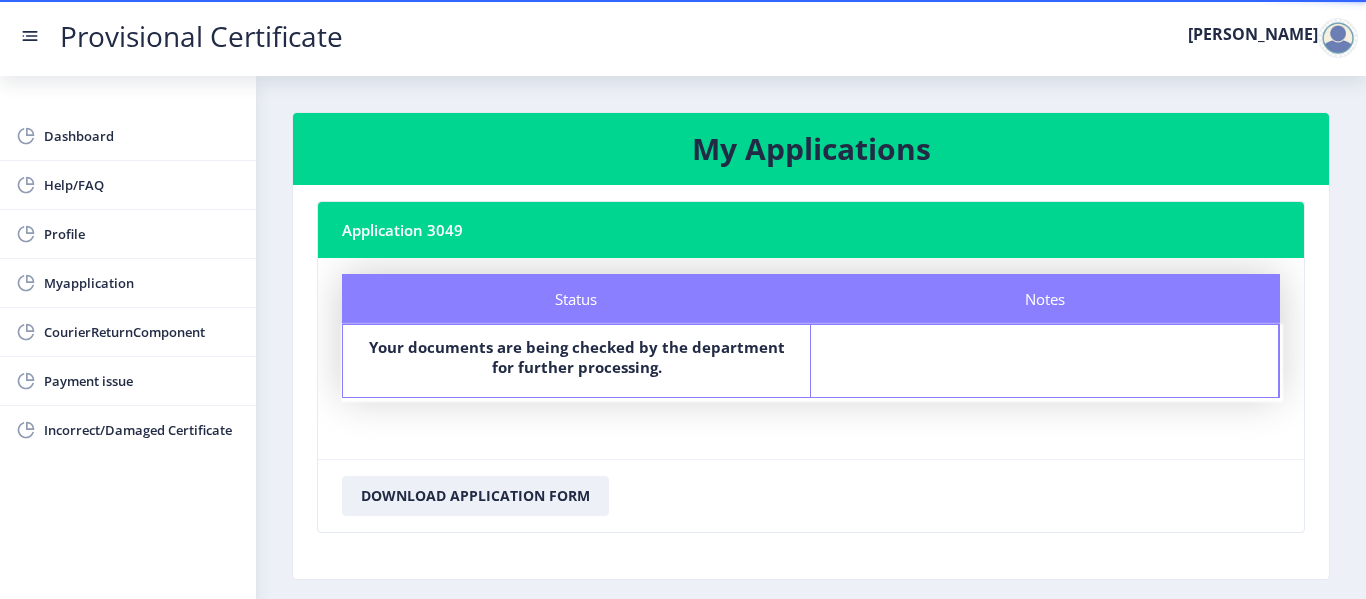 click 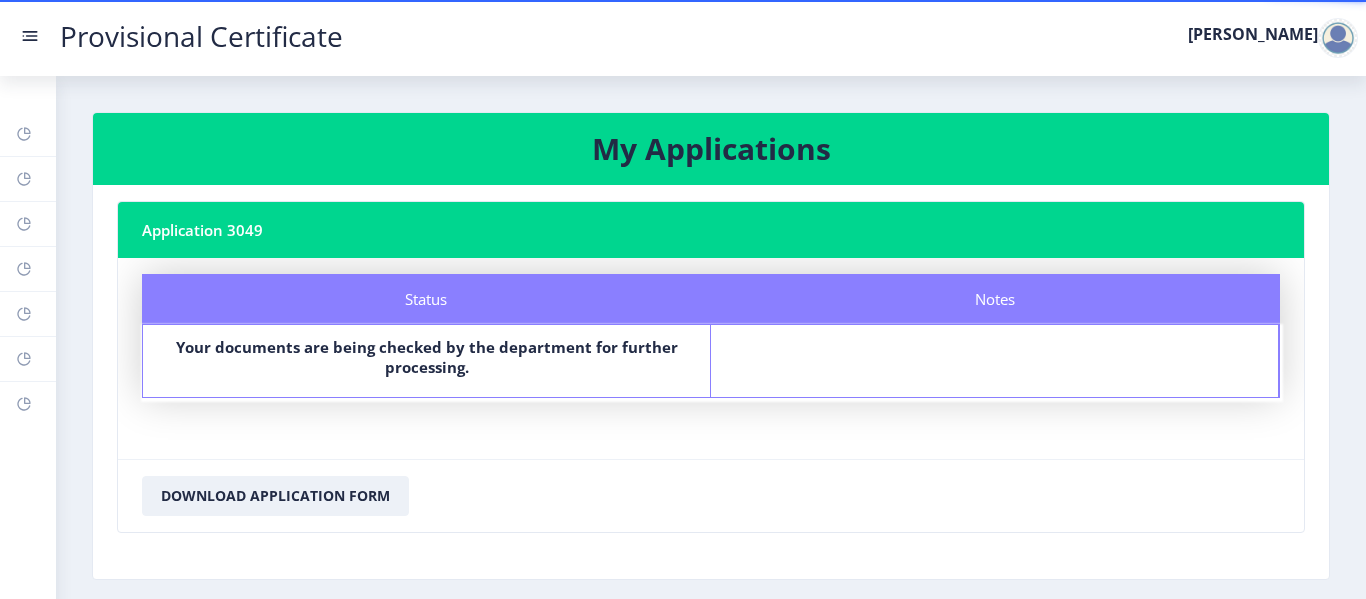click 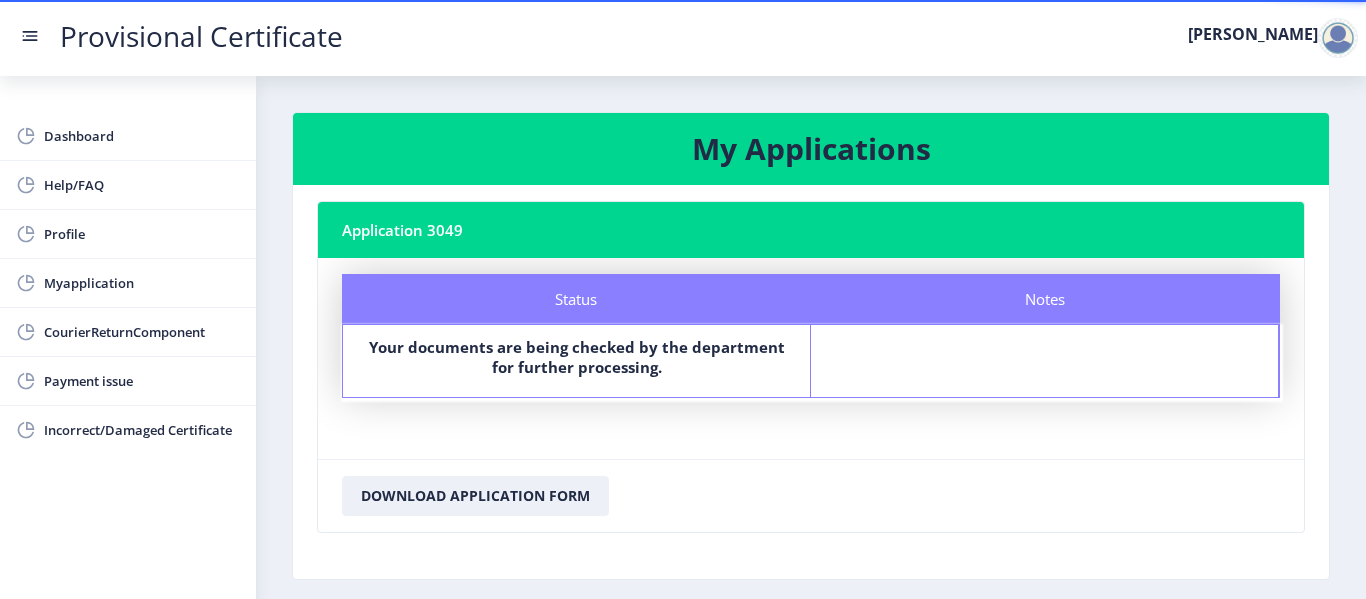 click 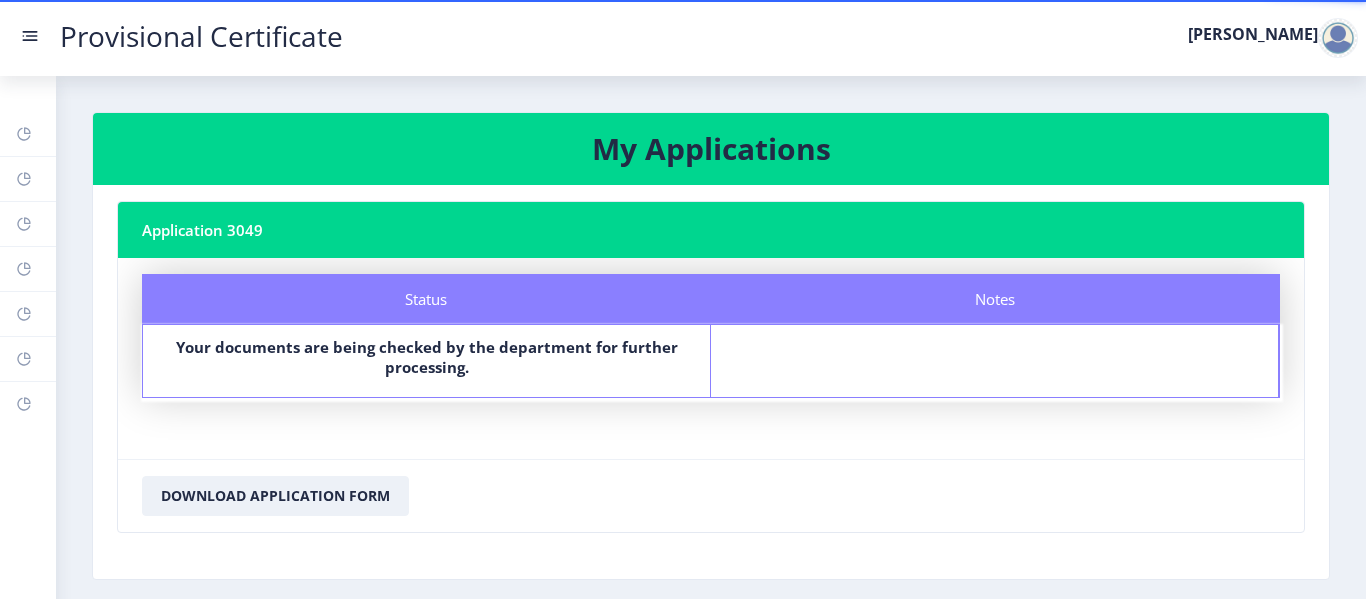 click 